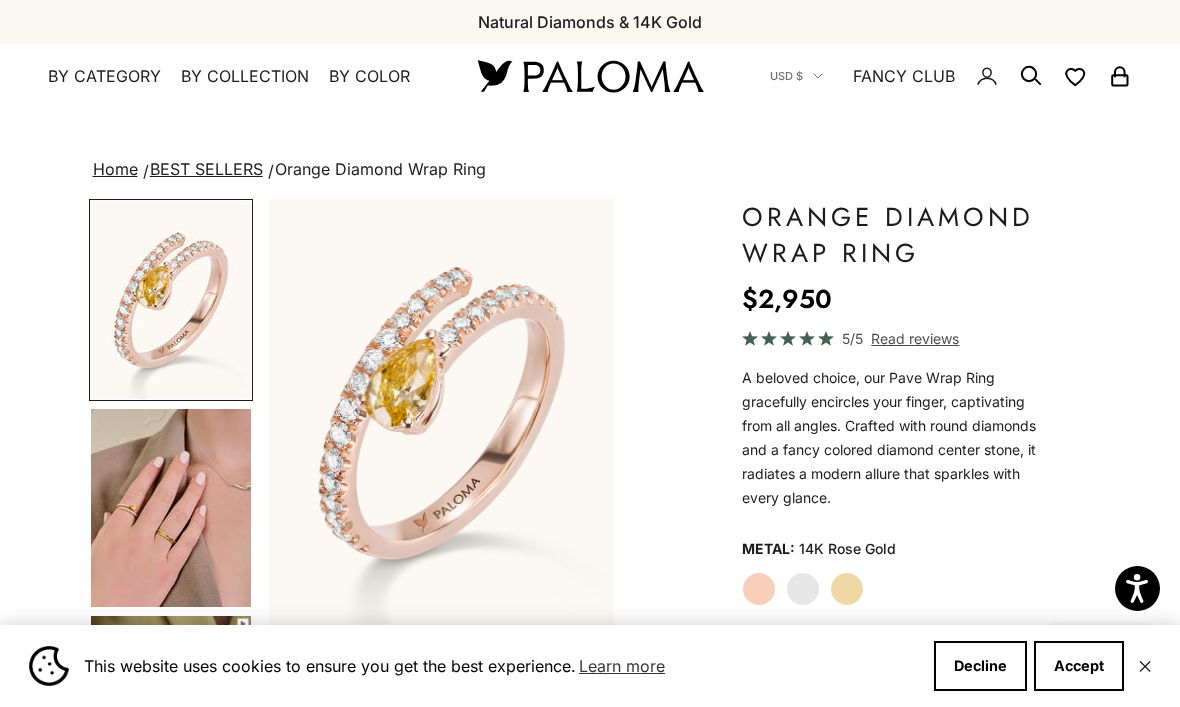 scroll, scrollTop: 0, scrollLeft: 0, axis: both 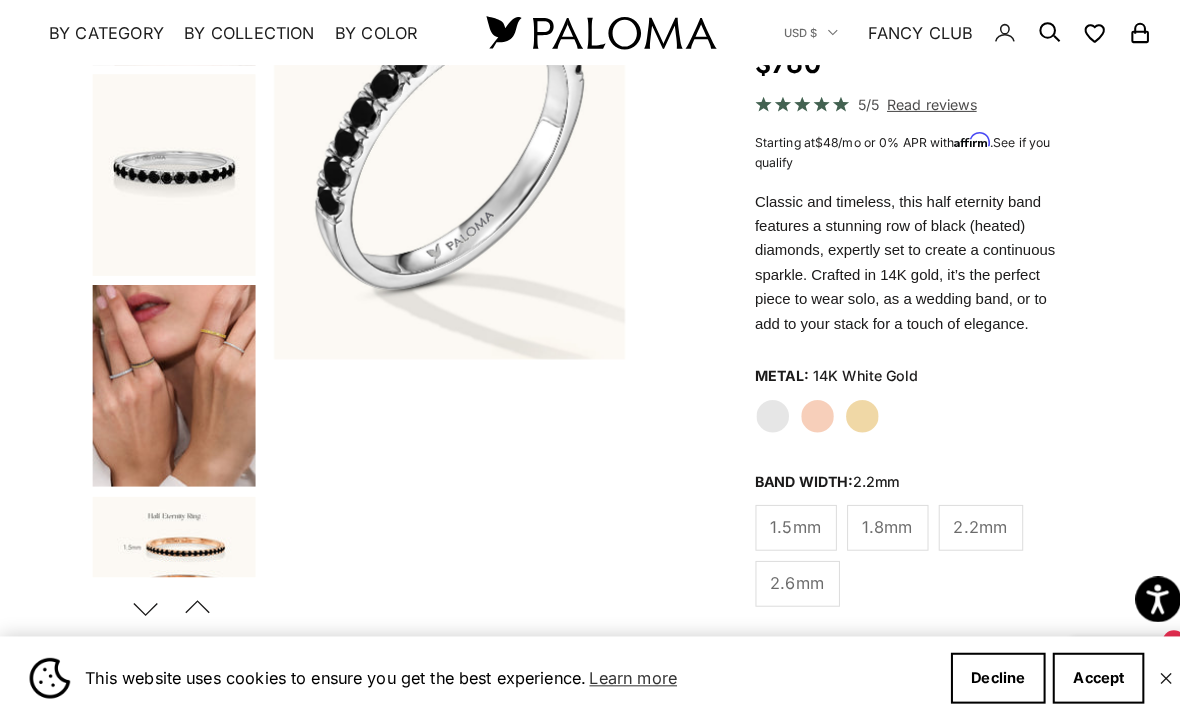 click on "1.8mm" 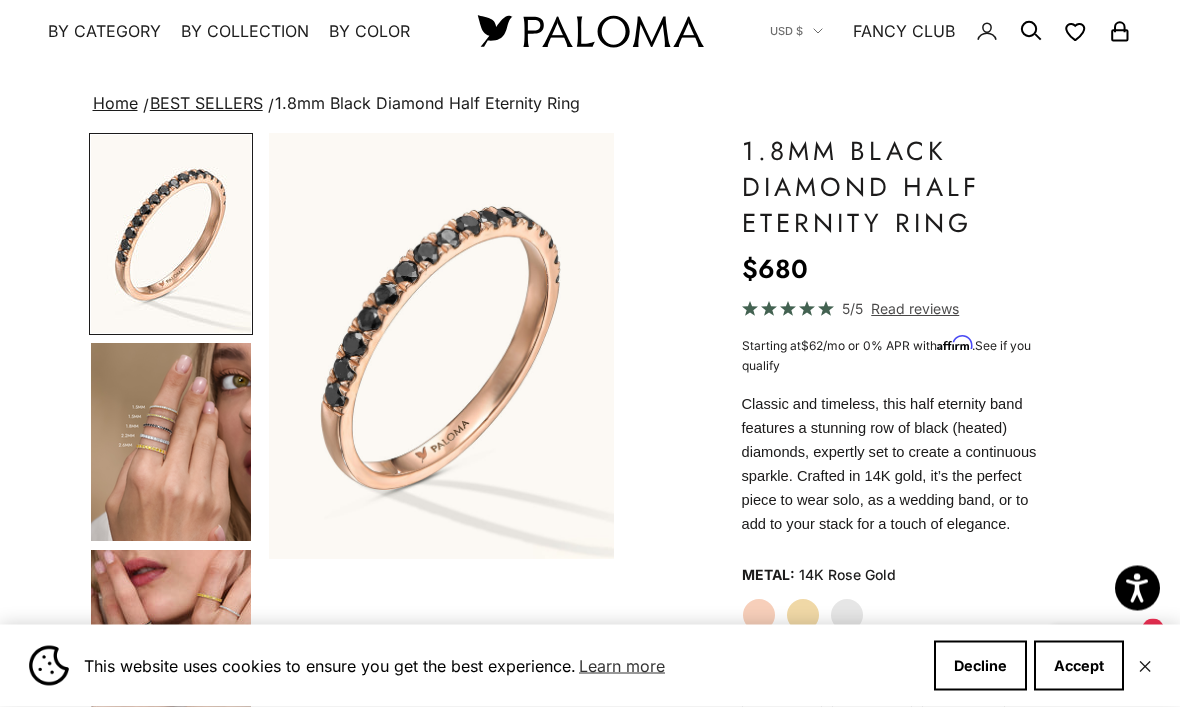 scroll, scrollTop: 0, scrollLeft: 0, axis: both 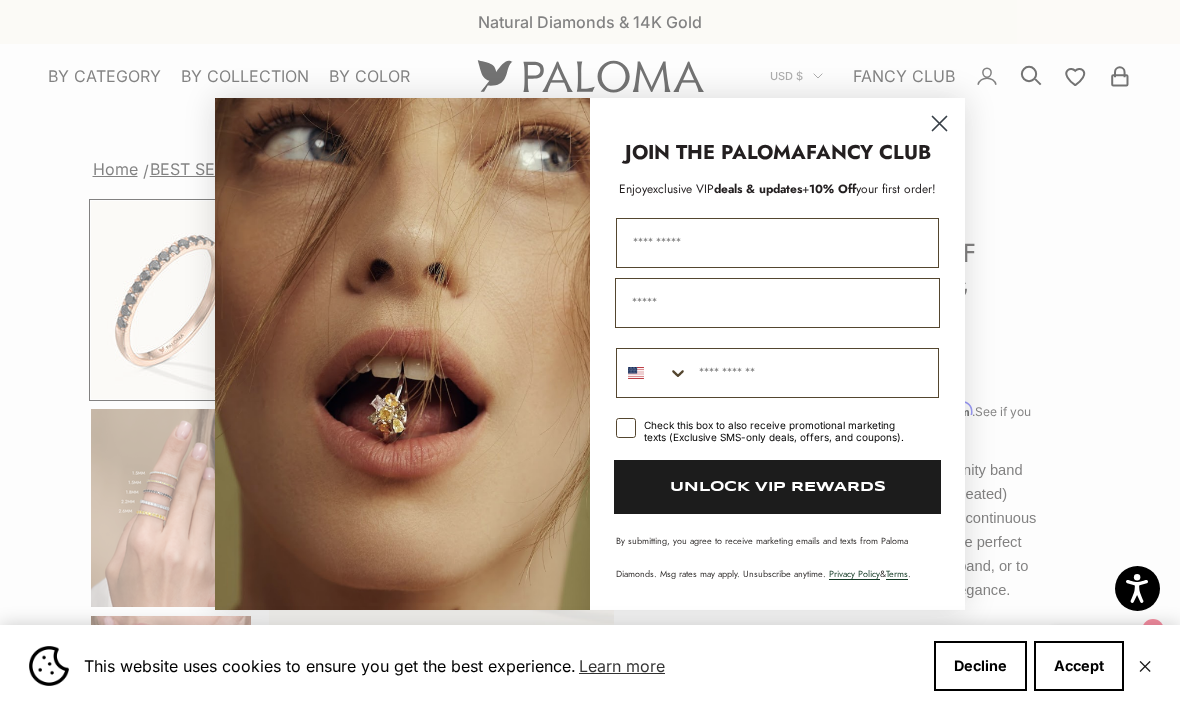 click 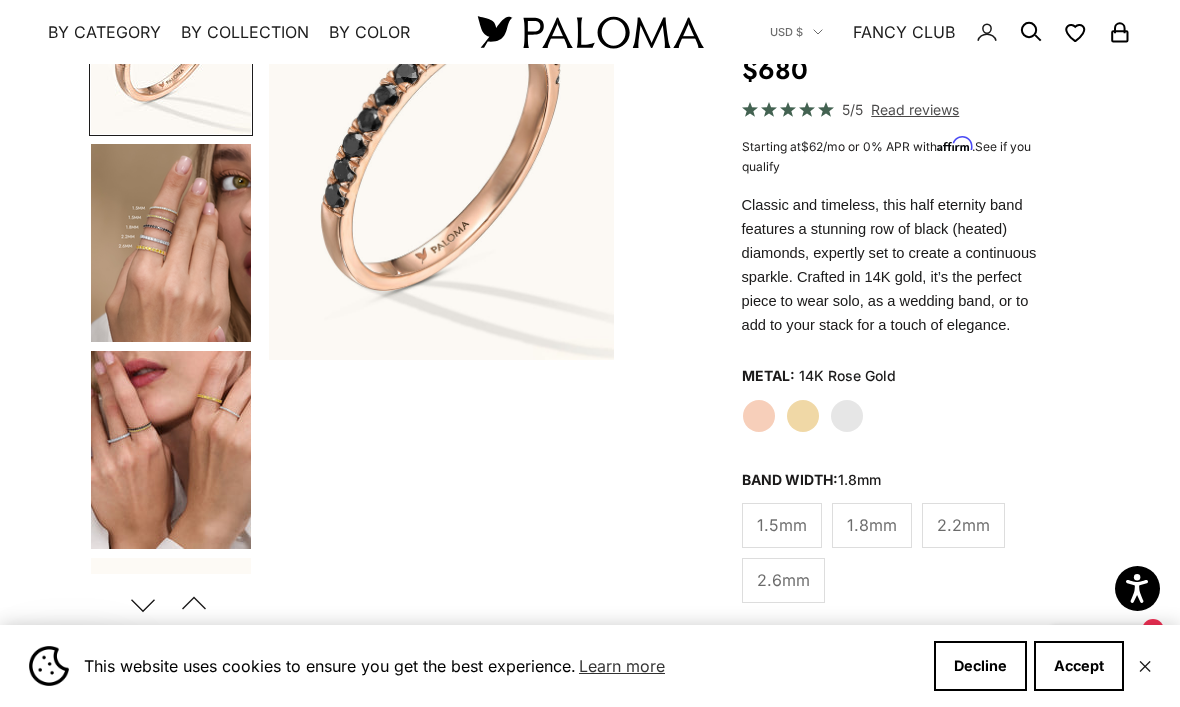 scroll, scrollTop: 269, scrollLeft: 0, axis: vertical 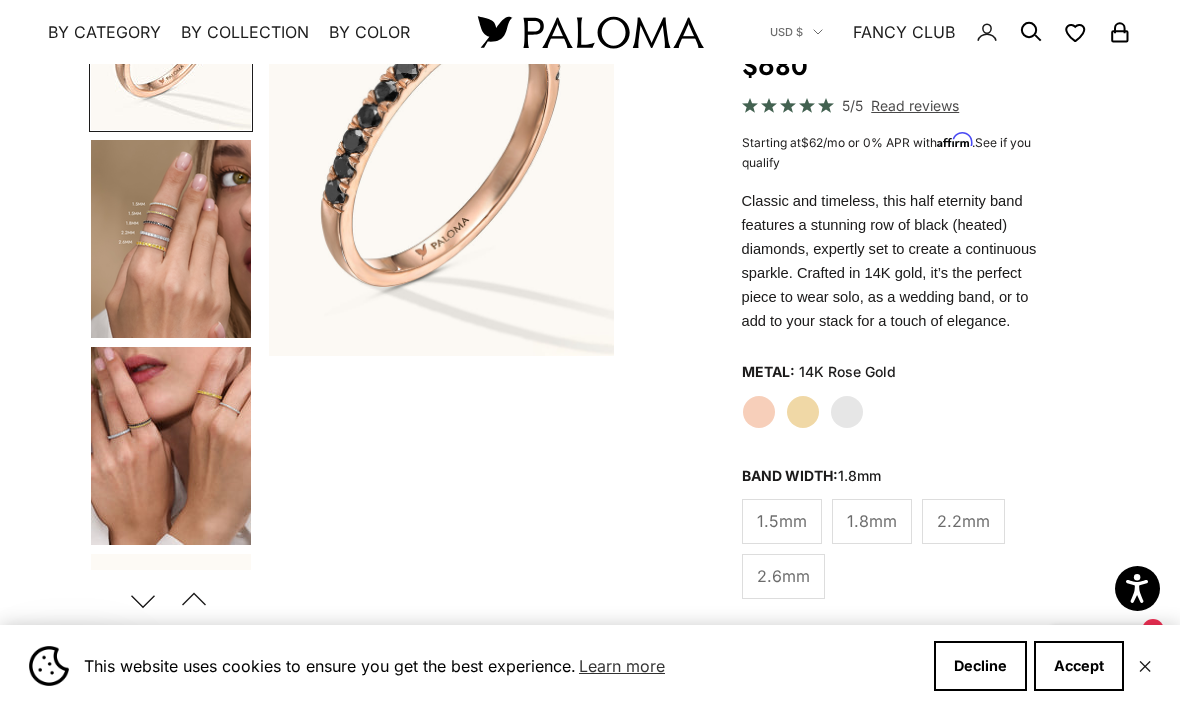 click on "2.2mm" 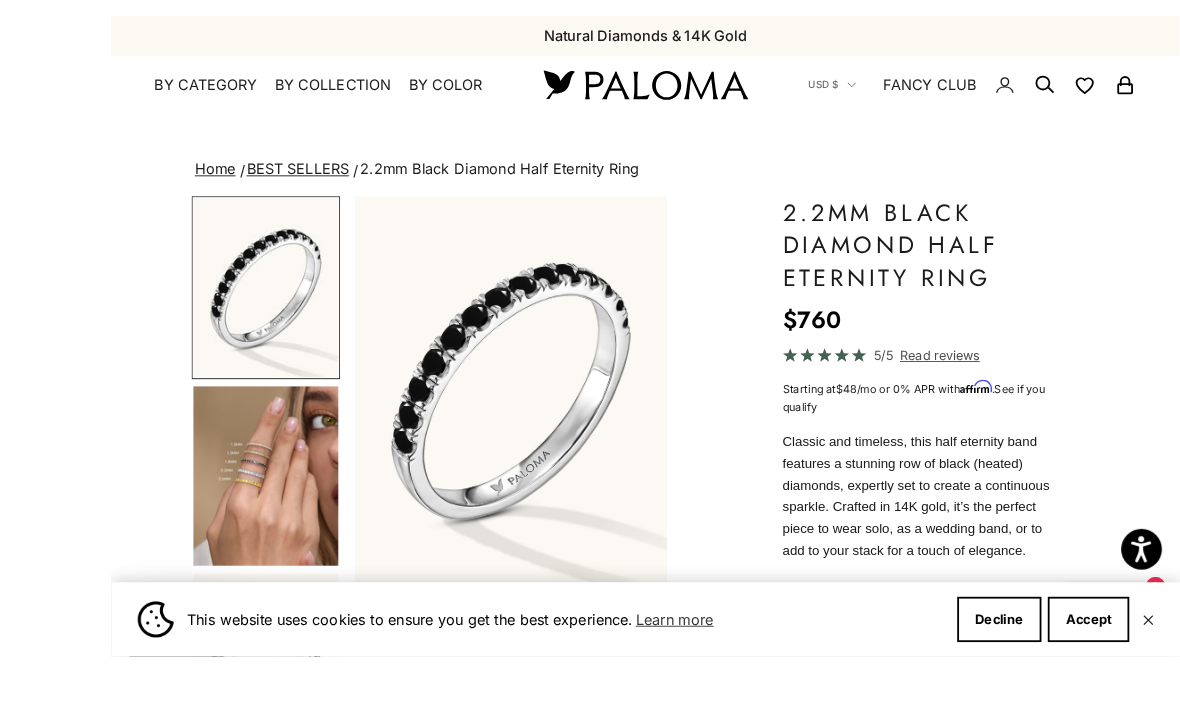 scroll, scrollTop: 157, scrollLeft: 0, axis: vertical 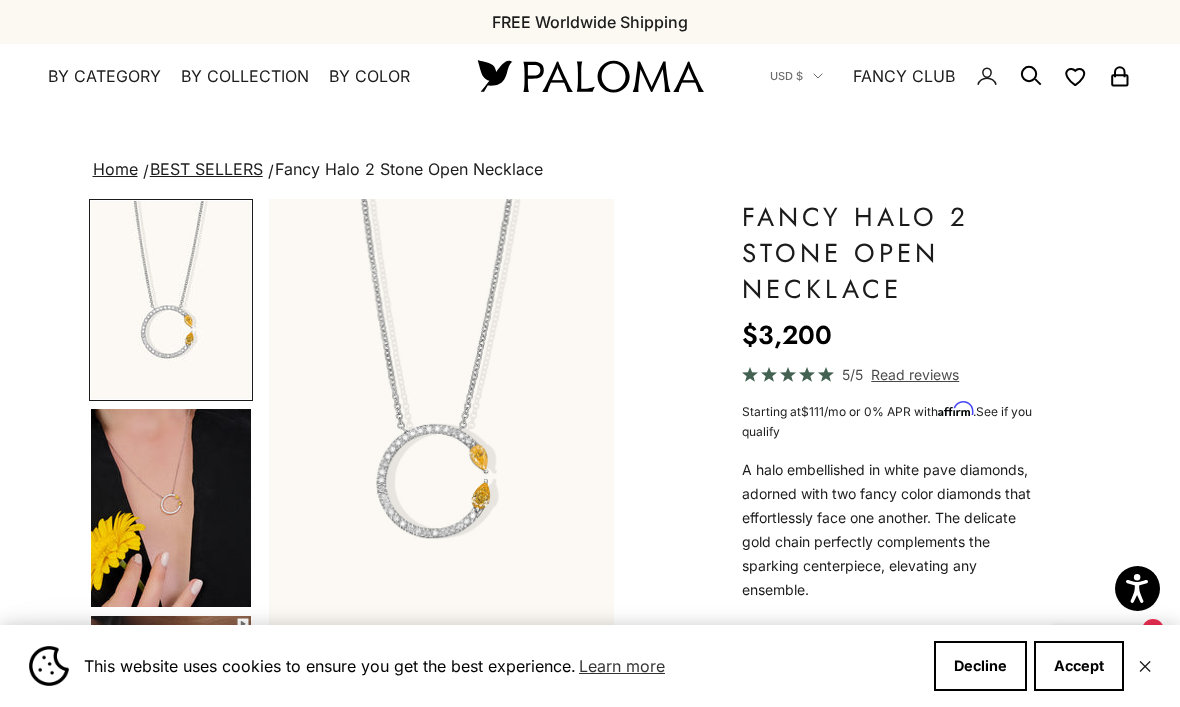 click at bounding box center (171, 508) 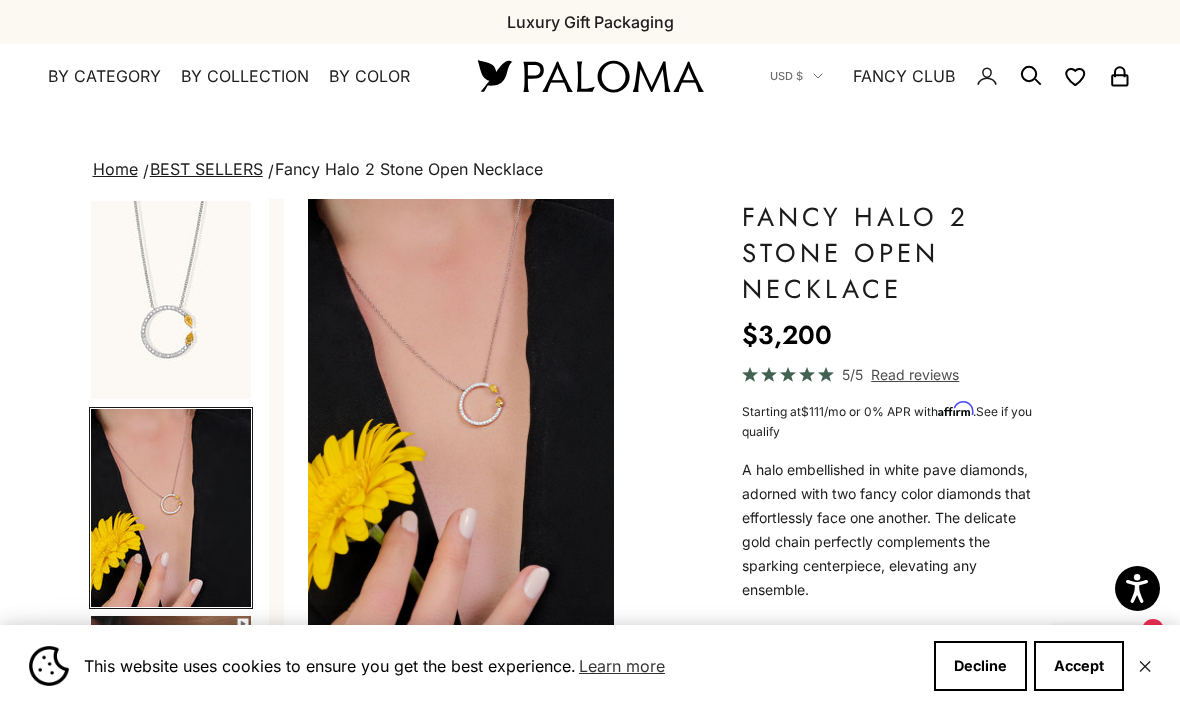 scroll, scrollTop: 0, scrollLeft: 369, axis: horizontal 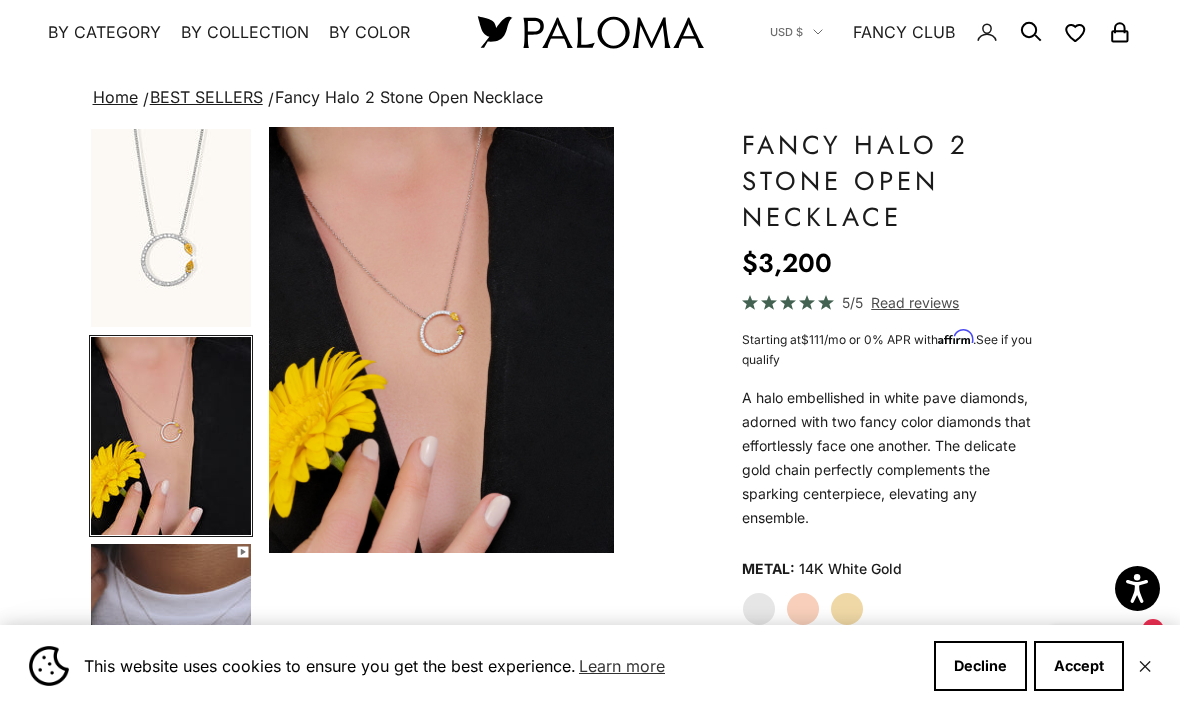 click on "Yellow Gold" 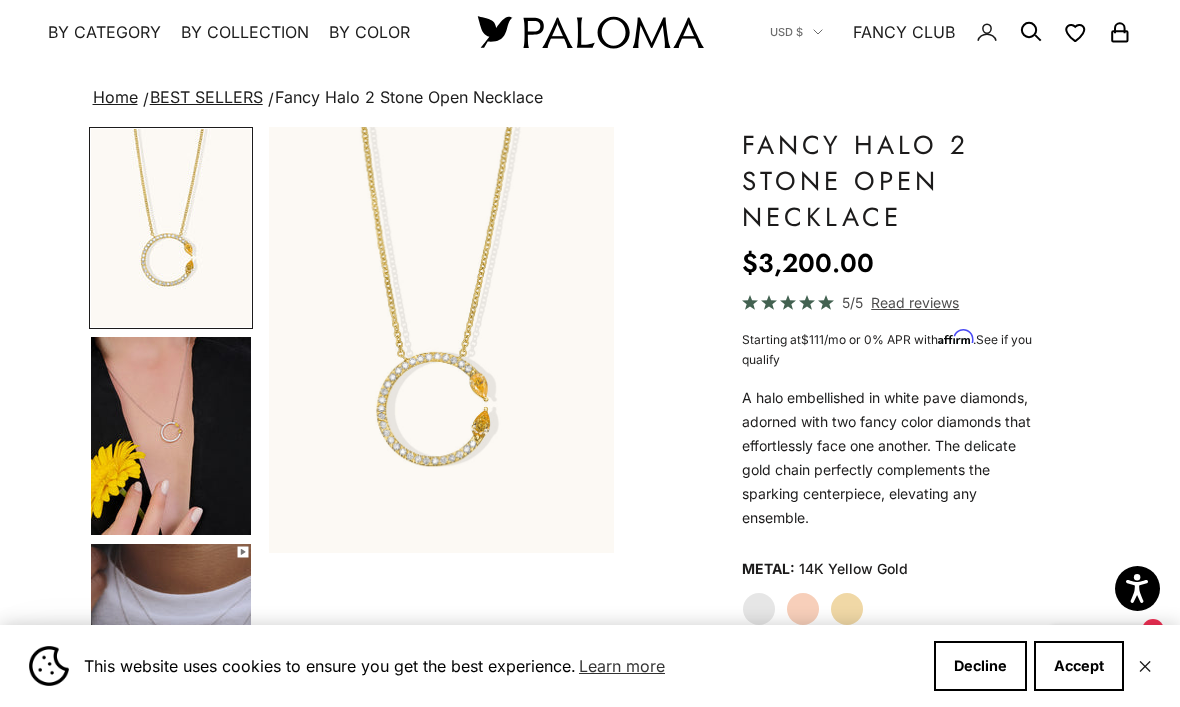click on "Rose Gold" 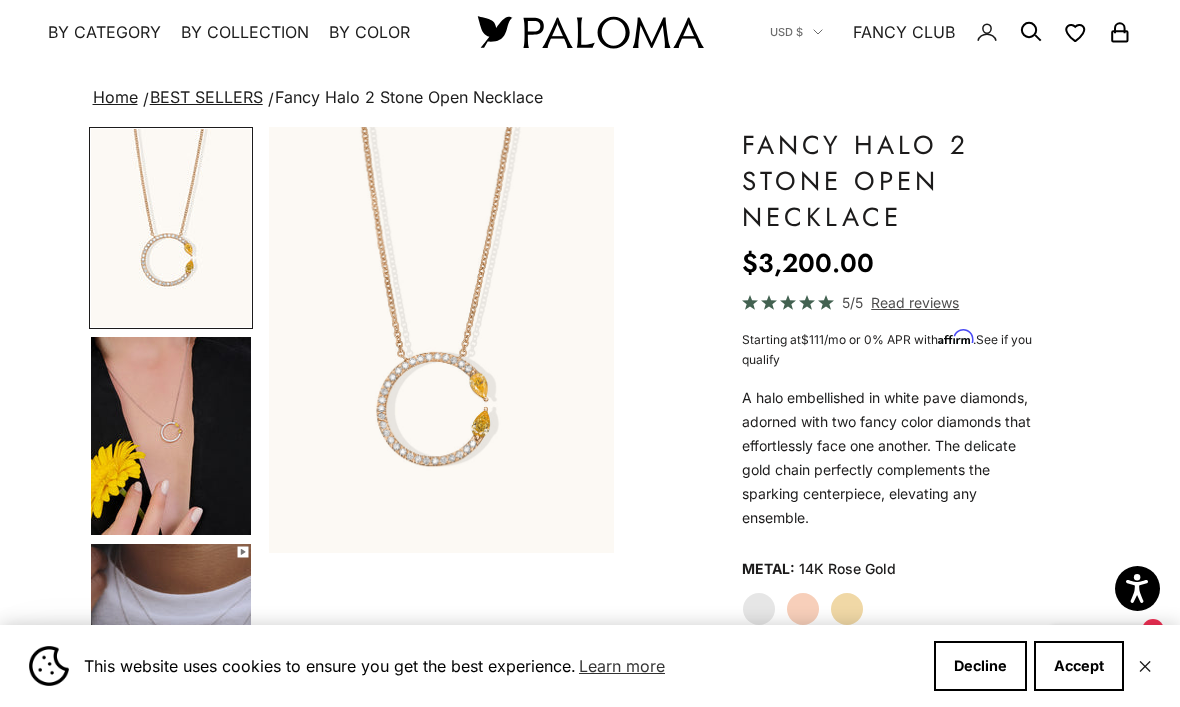 click on "White Gold" 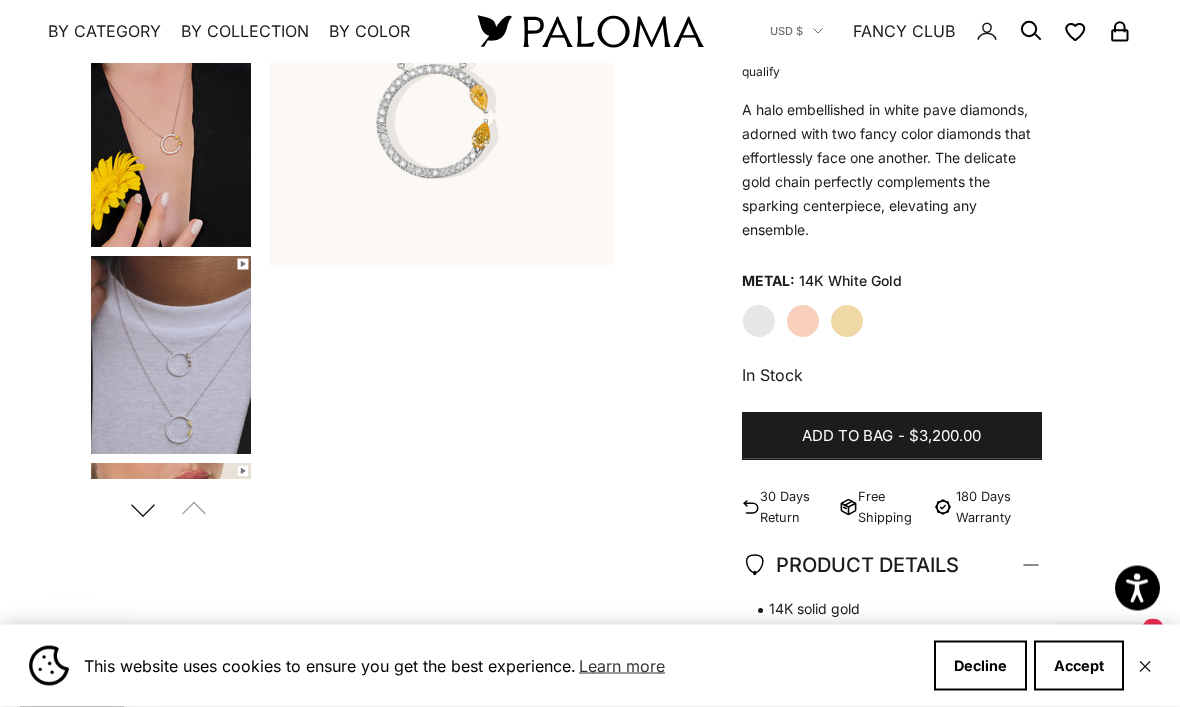 scroll, scrollTop: 360, scrollLeft: 0, axis: vertical 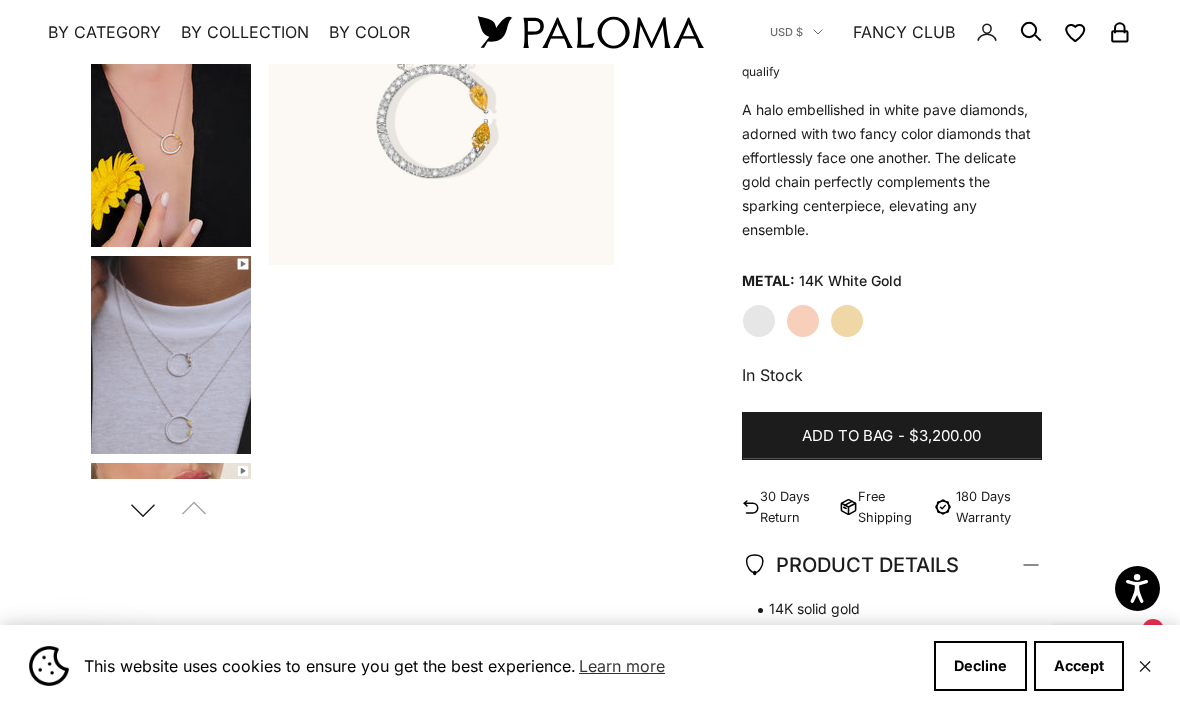 click at bounding box center [171, 355] 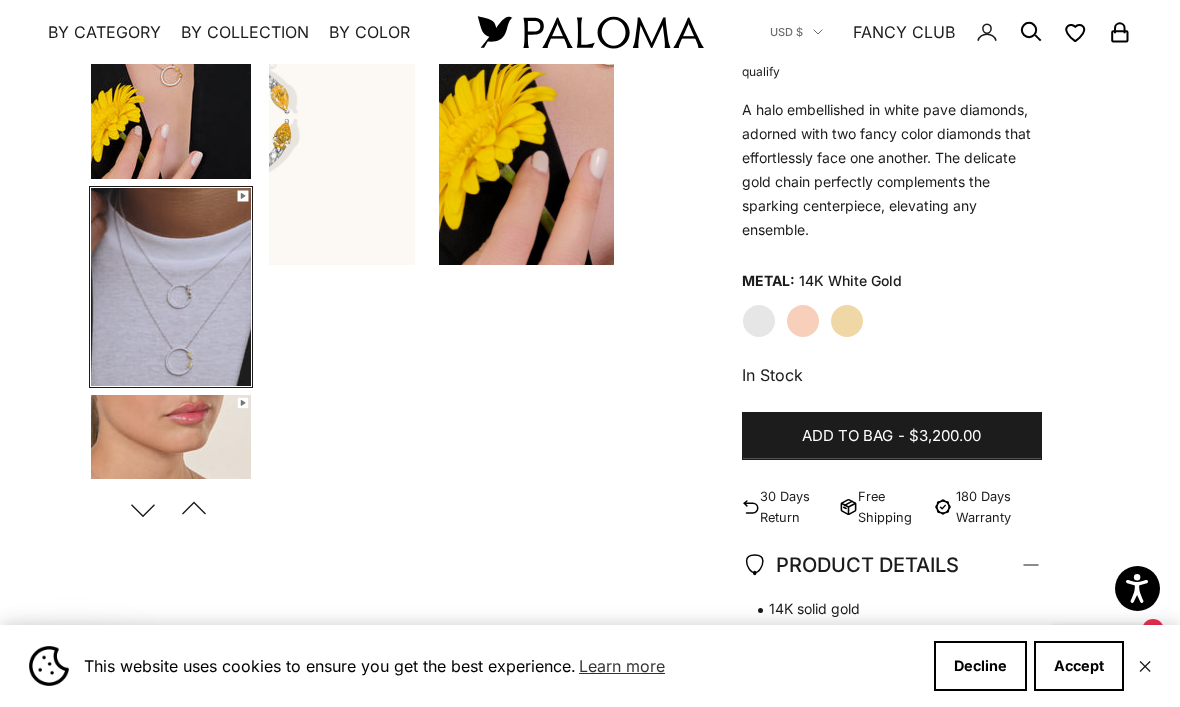 scroll, scrollTop: 174, scrollLeft: 0, axis: vertical 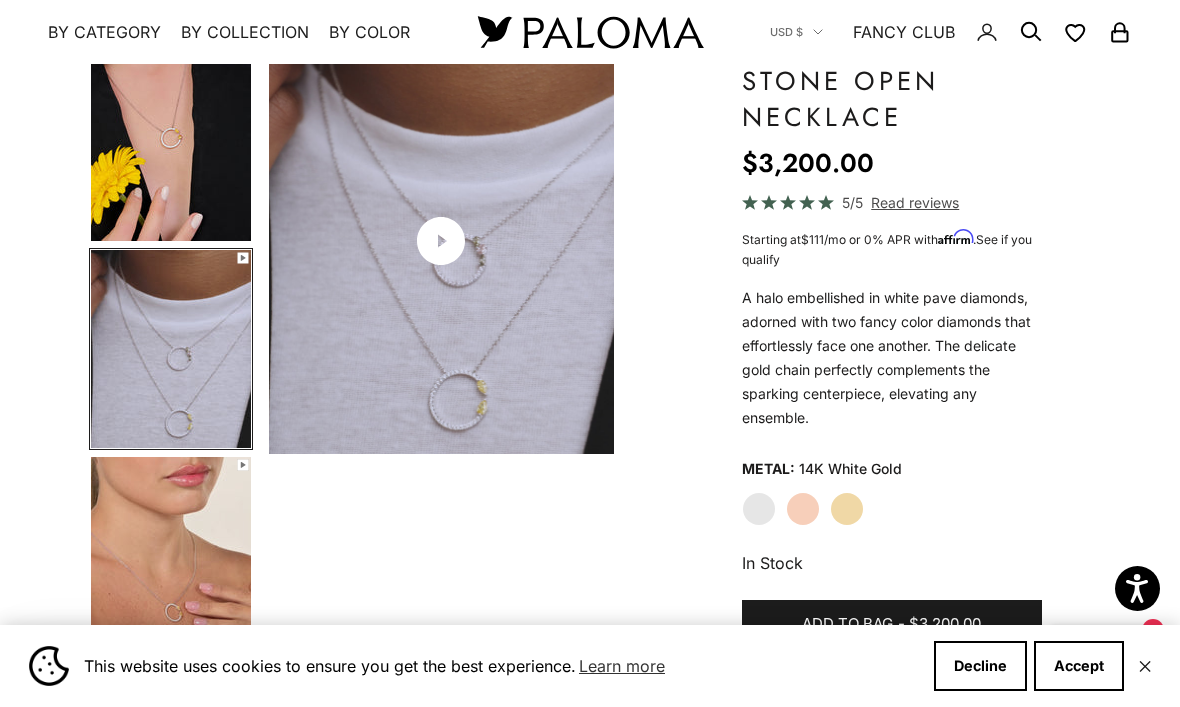 click 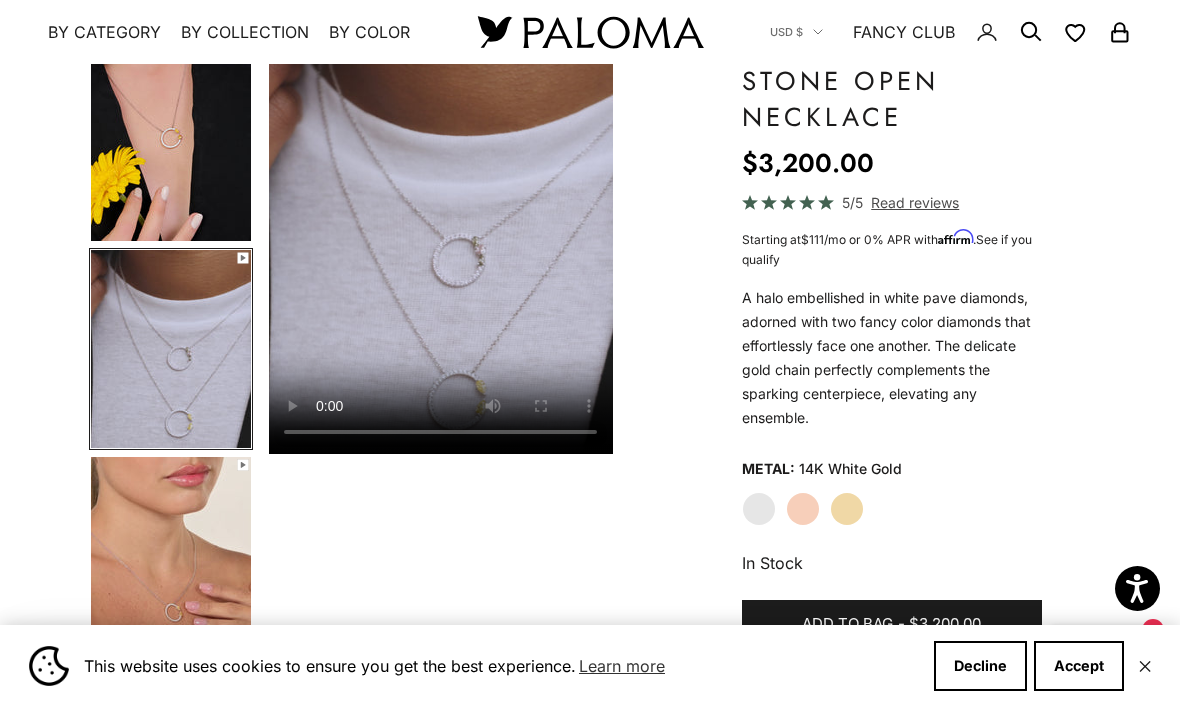 scroll, scrollTop: 0, scrollLeft: 738, axis: horizontal 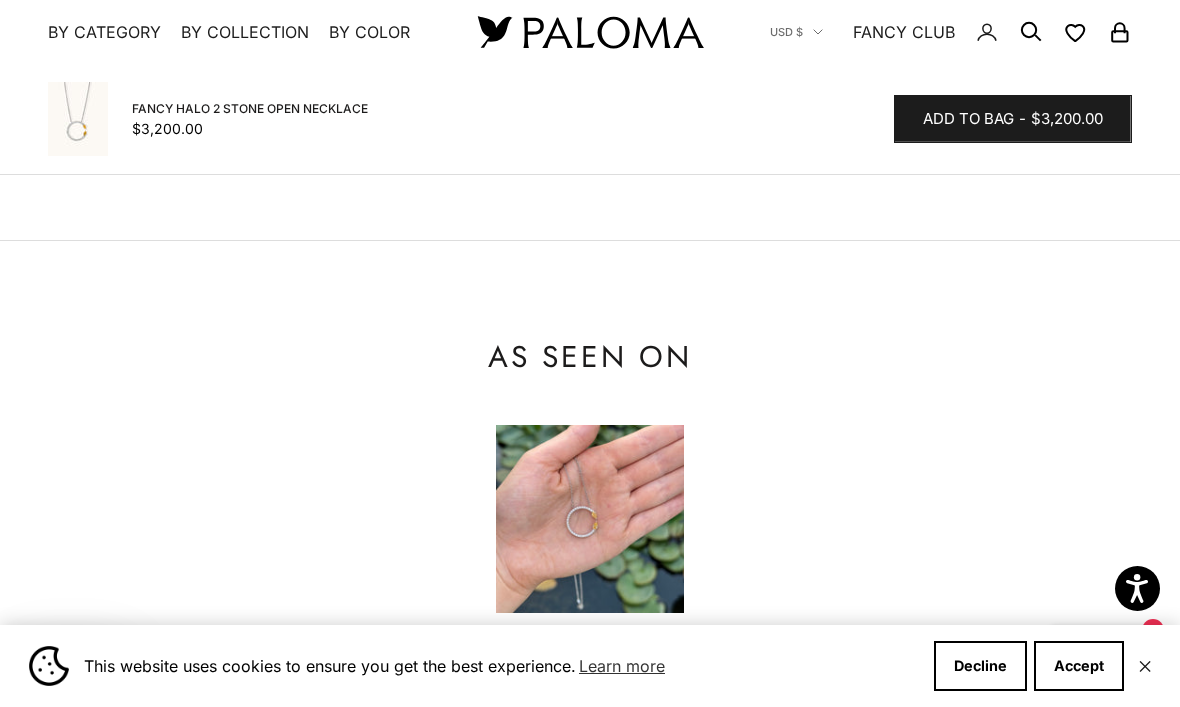 click at bounding box center (590, 519) 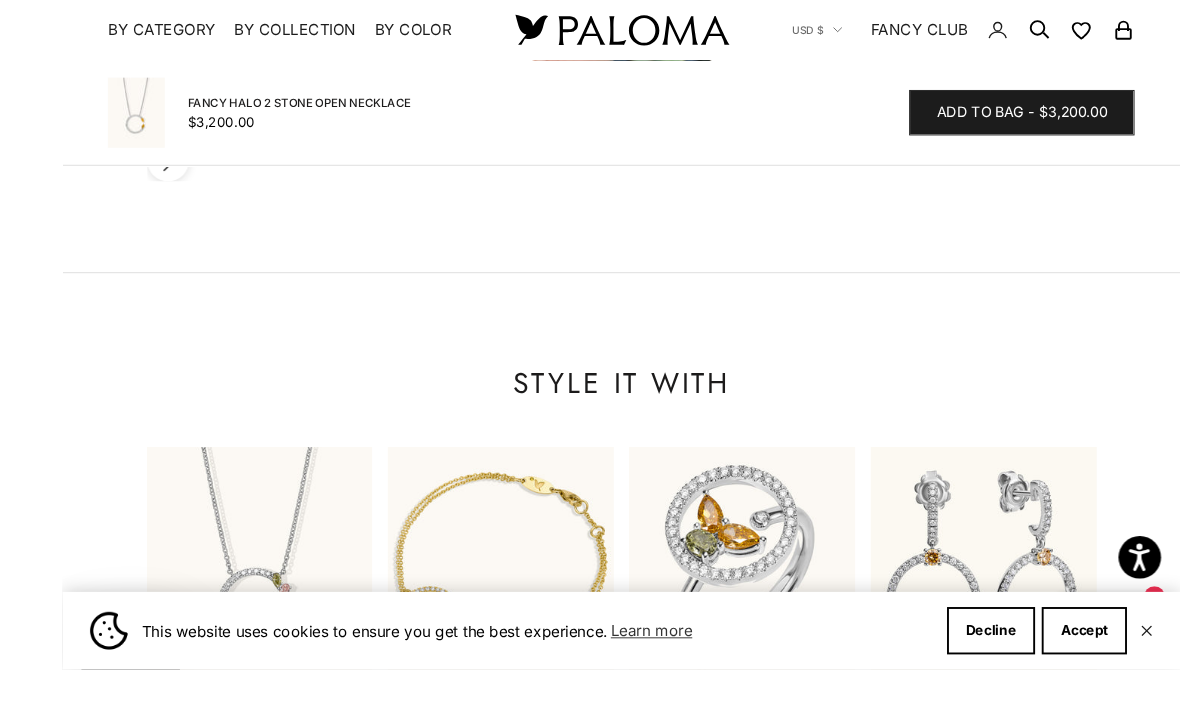 scroll, scrollTop: 2653, scrollLeft: 0, axis: vertical 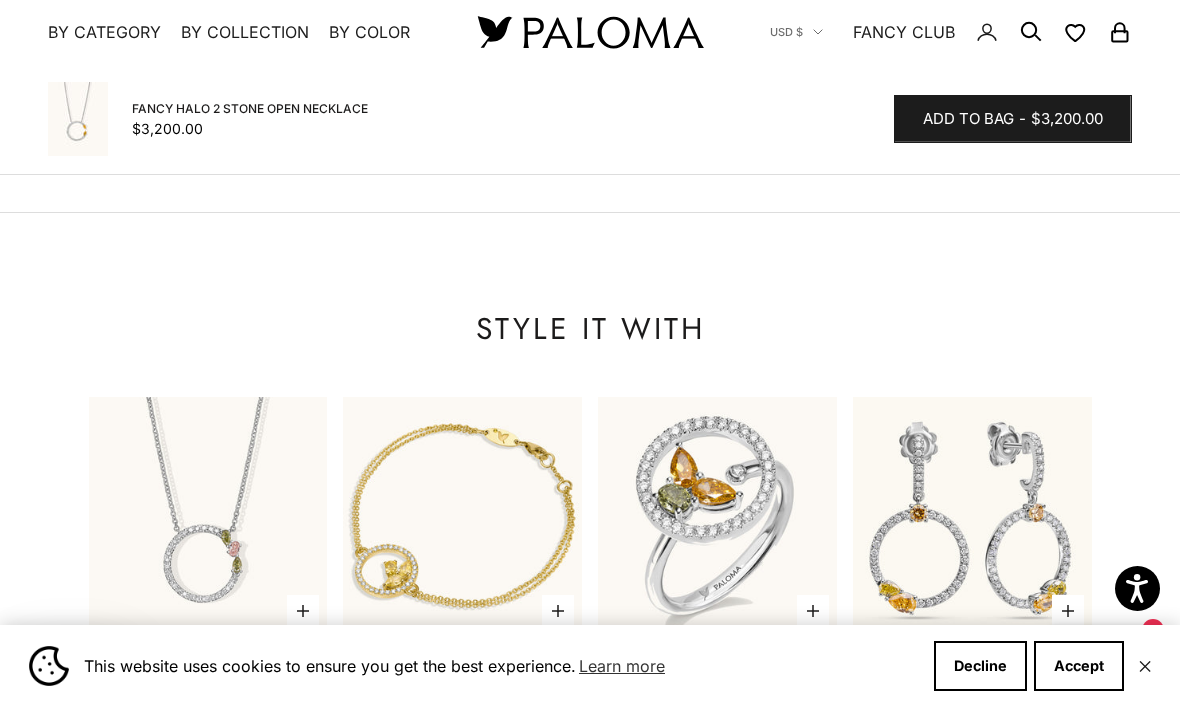 click on "Rose Gold" at bounding box center [208, 722] 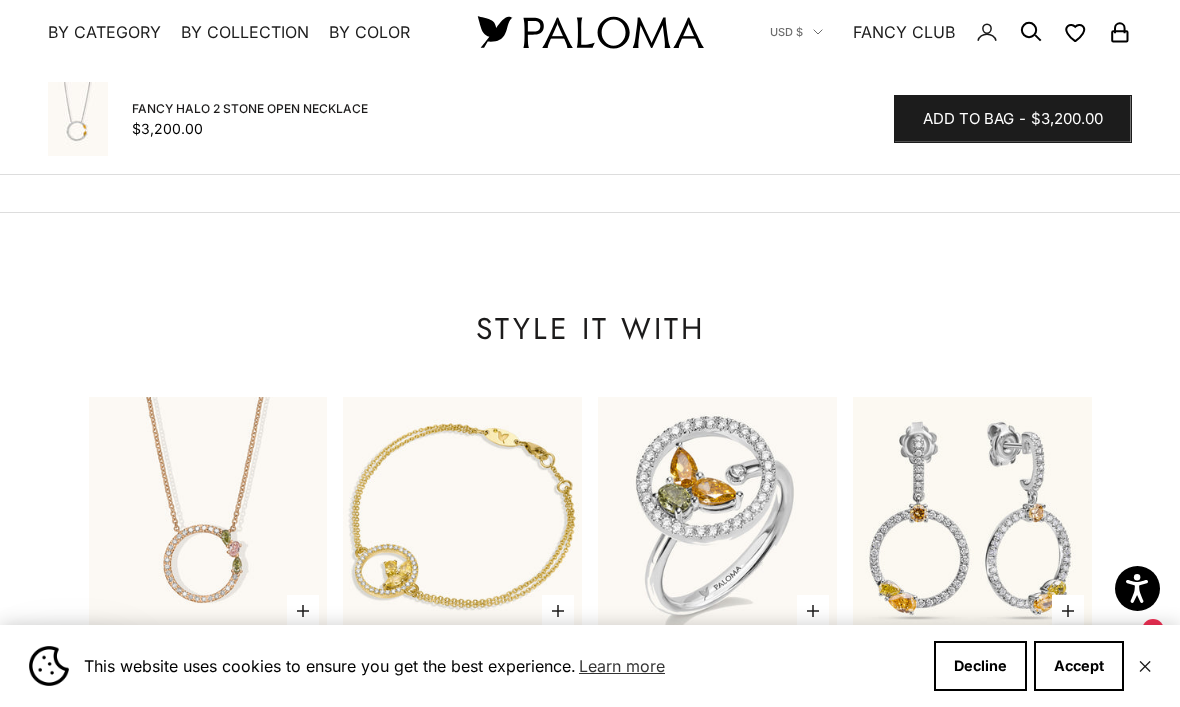 click on "Yellow Gold" at bounding box center (234, 722) 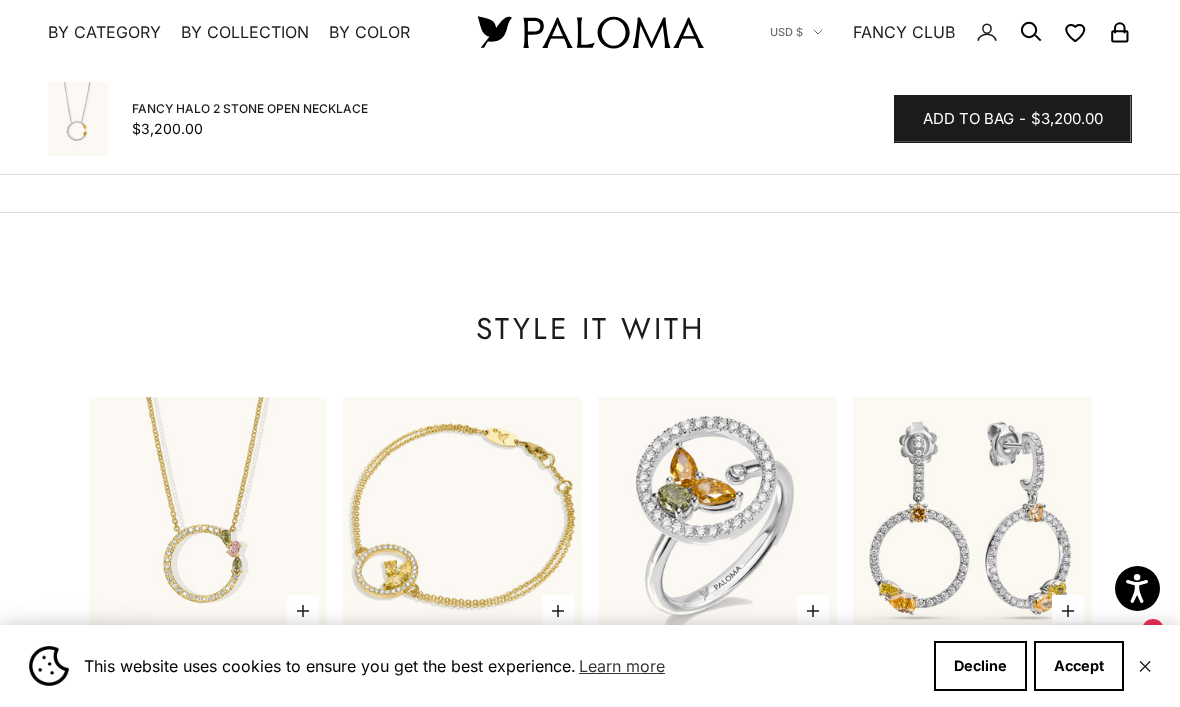 click on "White Gold" at bounding box center (182, 722) 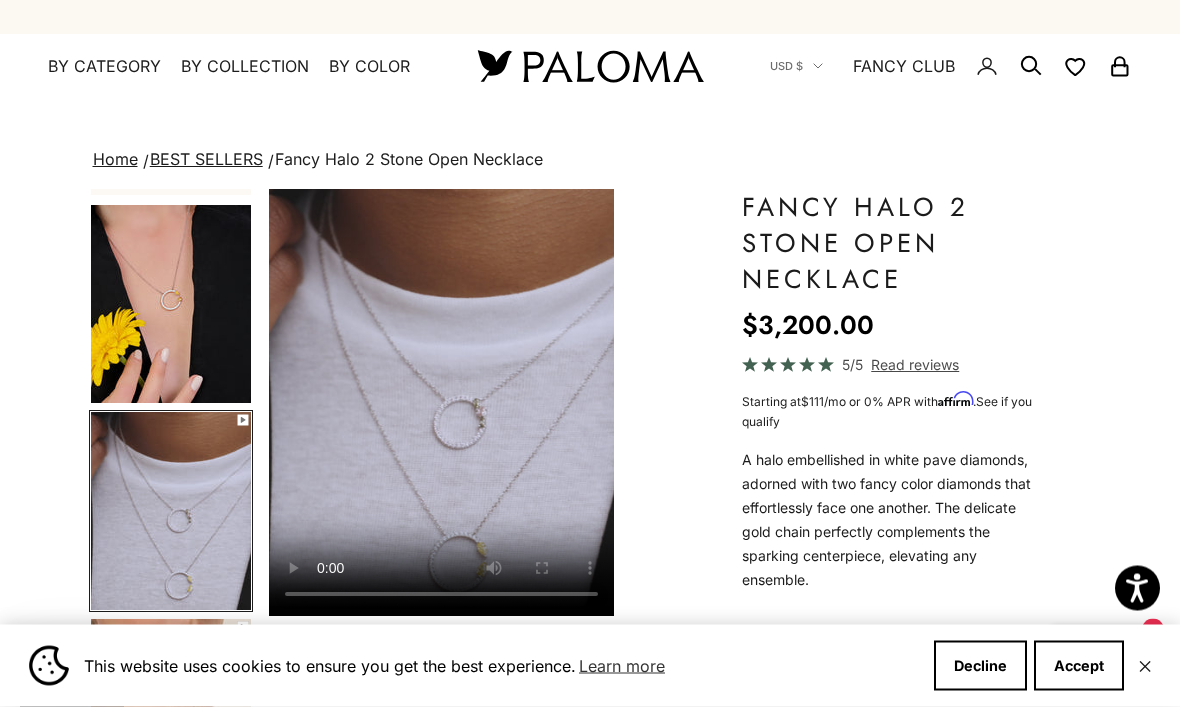 scroll, scrollTop: 0, scrollLeft: 0, axis: both 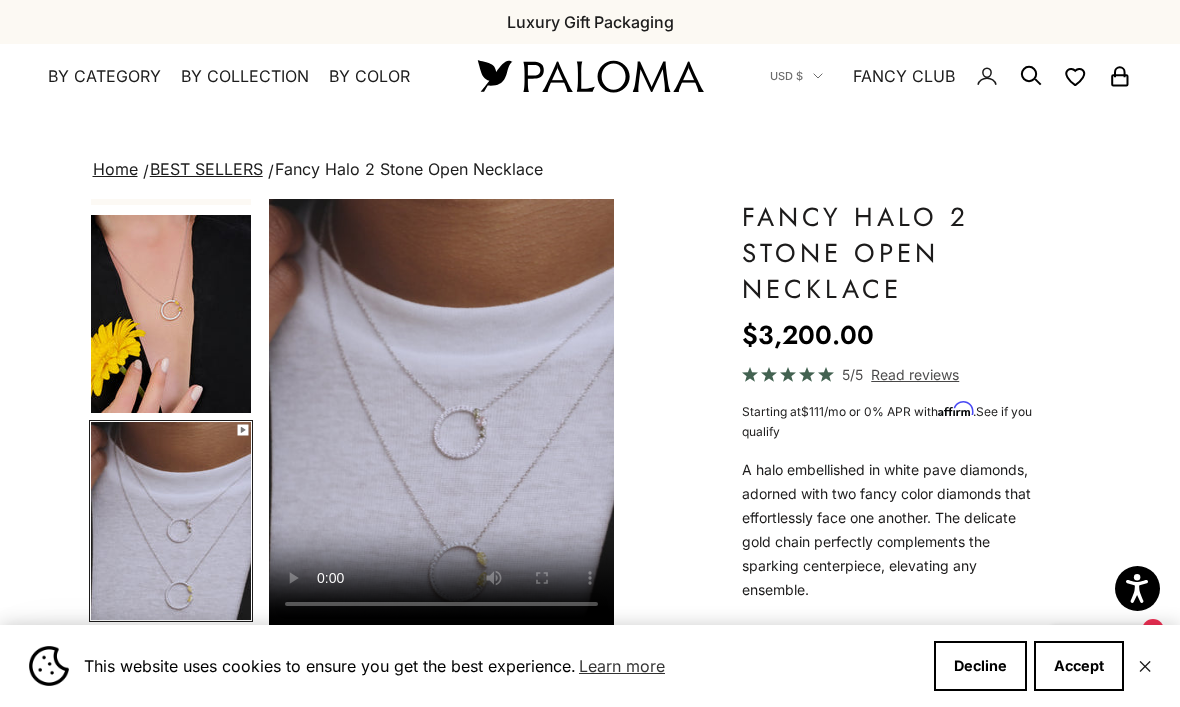 click on "BEST SELLERS" at bounding box center [206, 169] 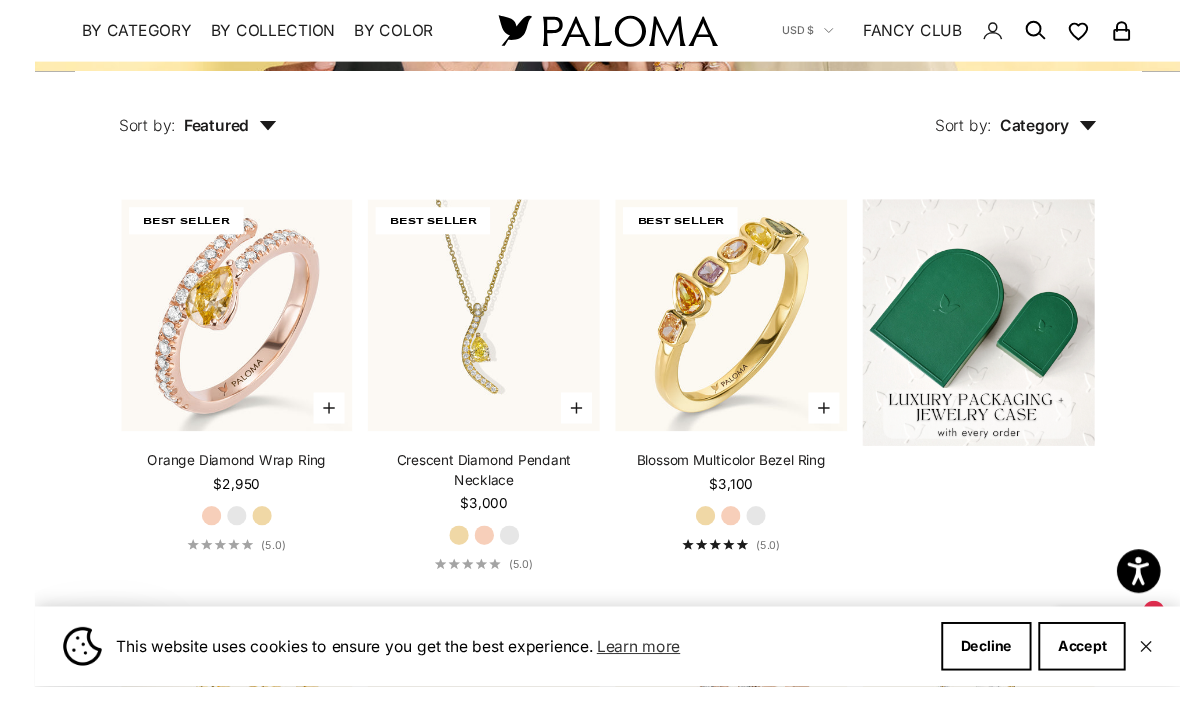 scroll, scrollTop: 426, scrollLeft: 0, axis: vertical 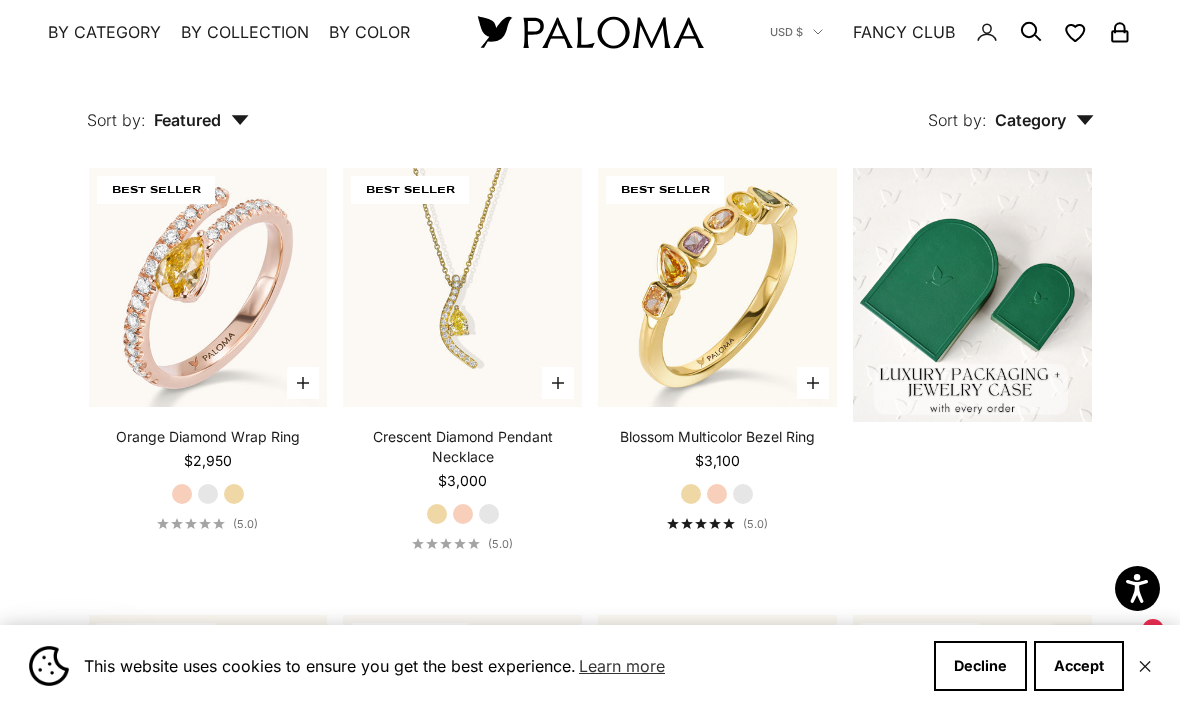 click on "White Gold" at bounding box center (489, 514) 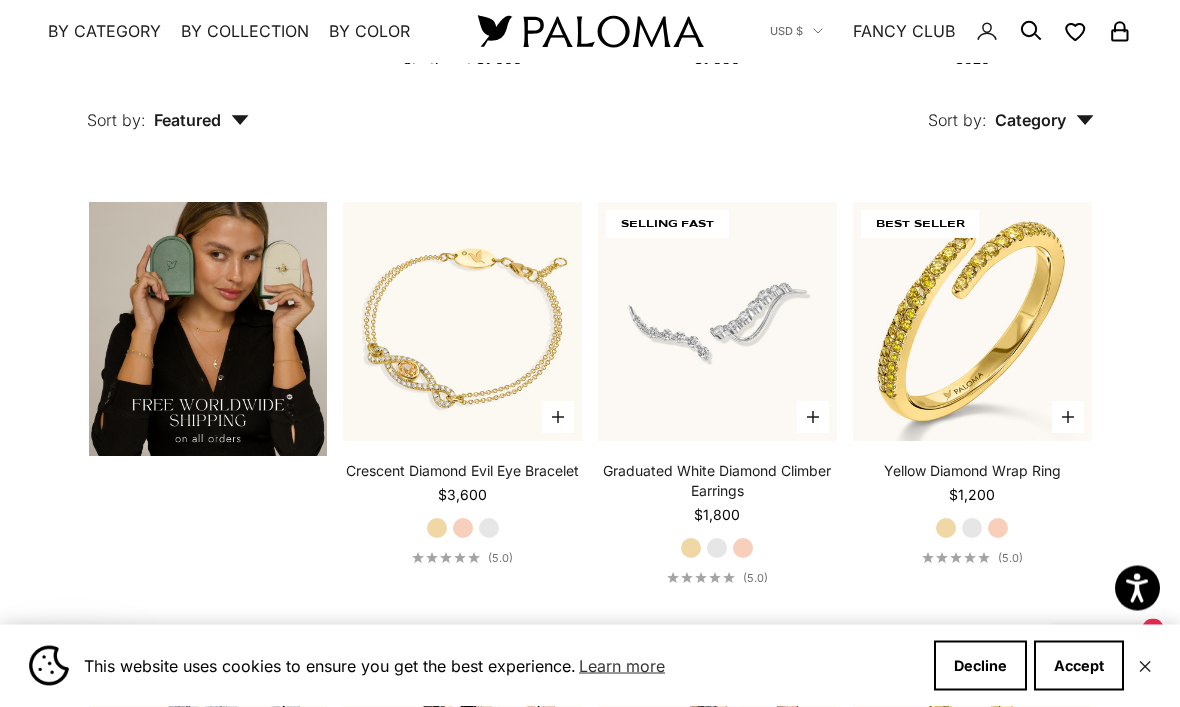 scroll, scrollTop: 3072, scrollLeft: 0, axis: vertical 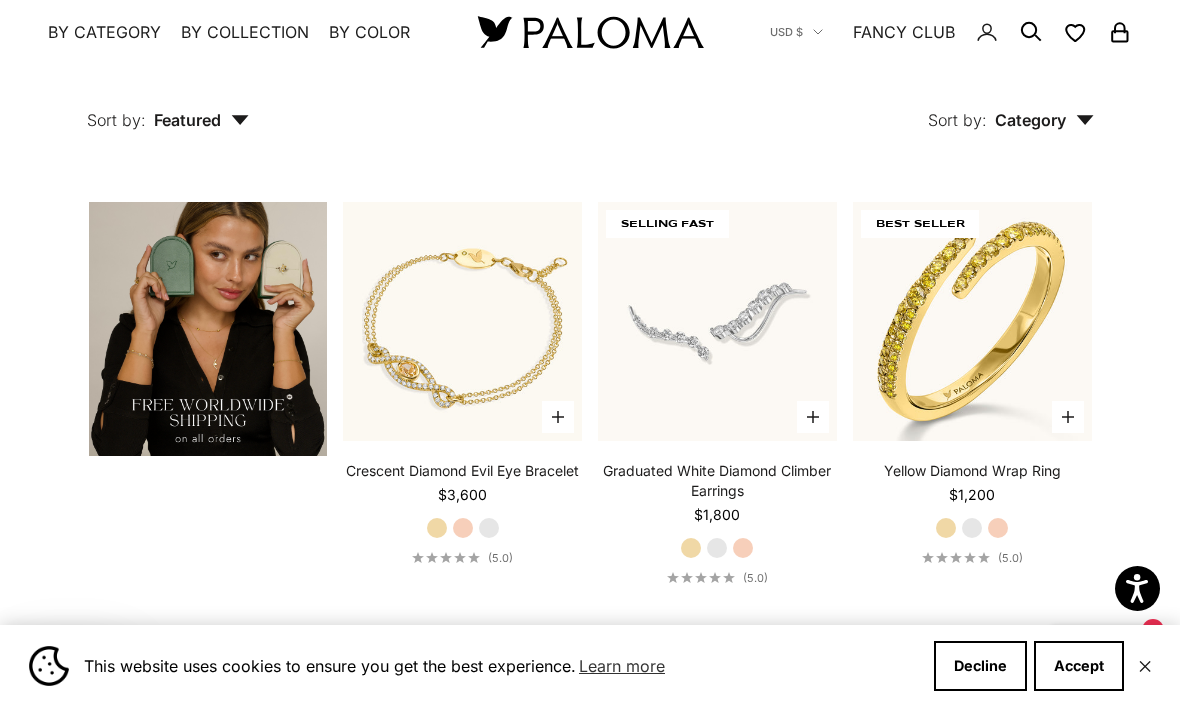 click on "By Category" at bounding box center (104, 32) 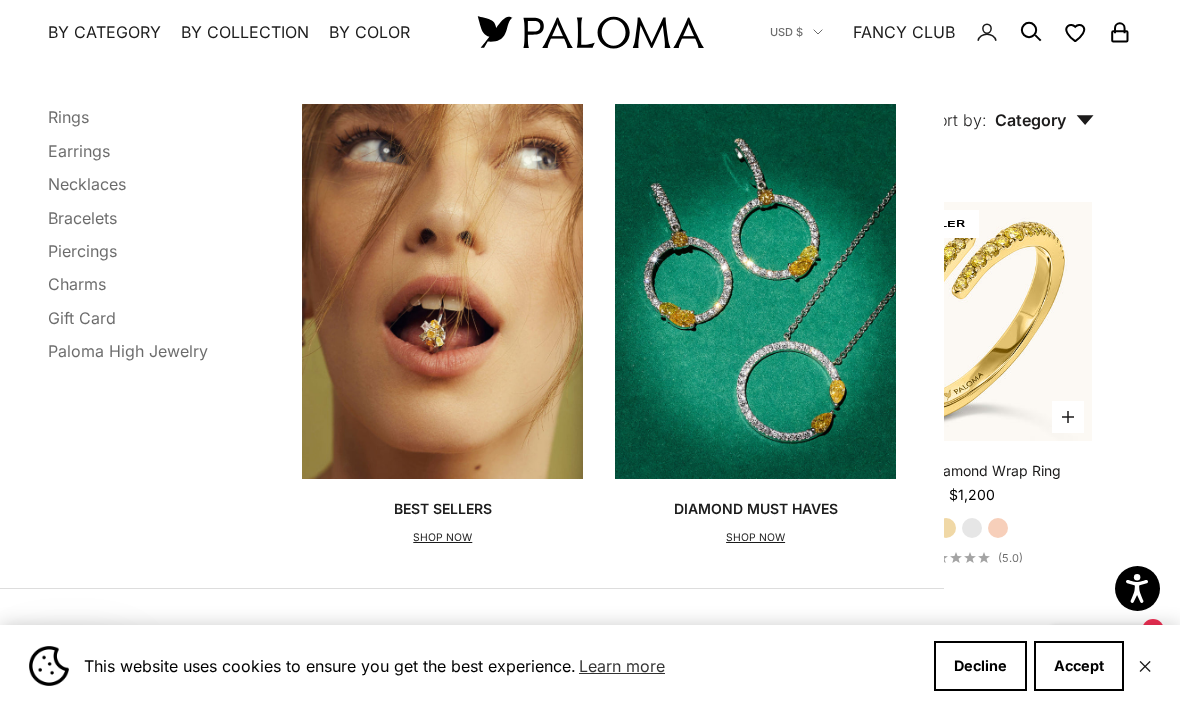 click on "Necklaces" at bounding box center (87, 184) 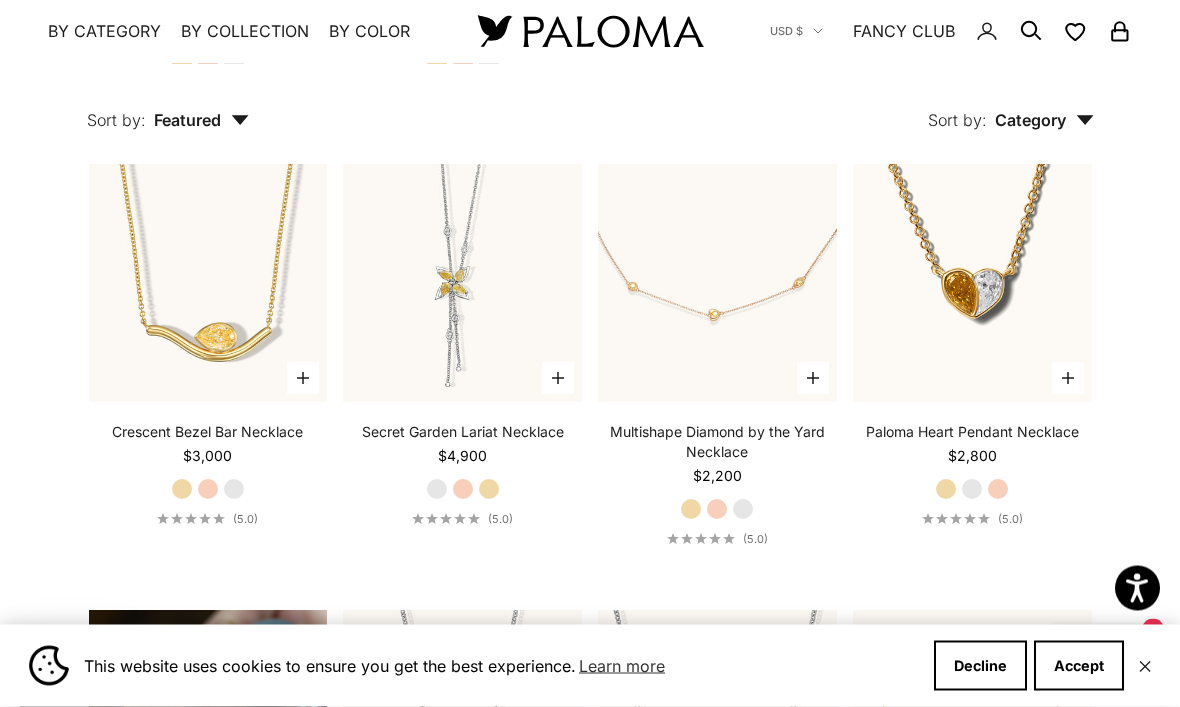 scroll, scrollTop: 877, scrollLeft: 0, axis: vertical 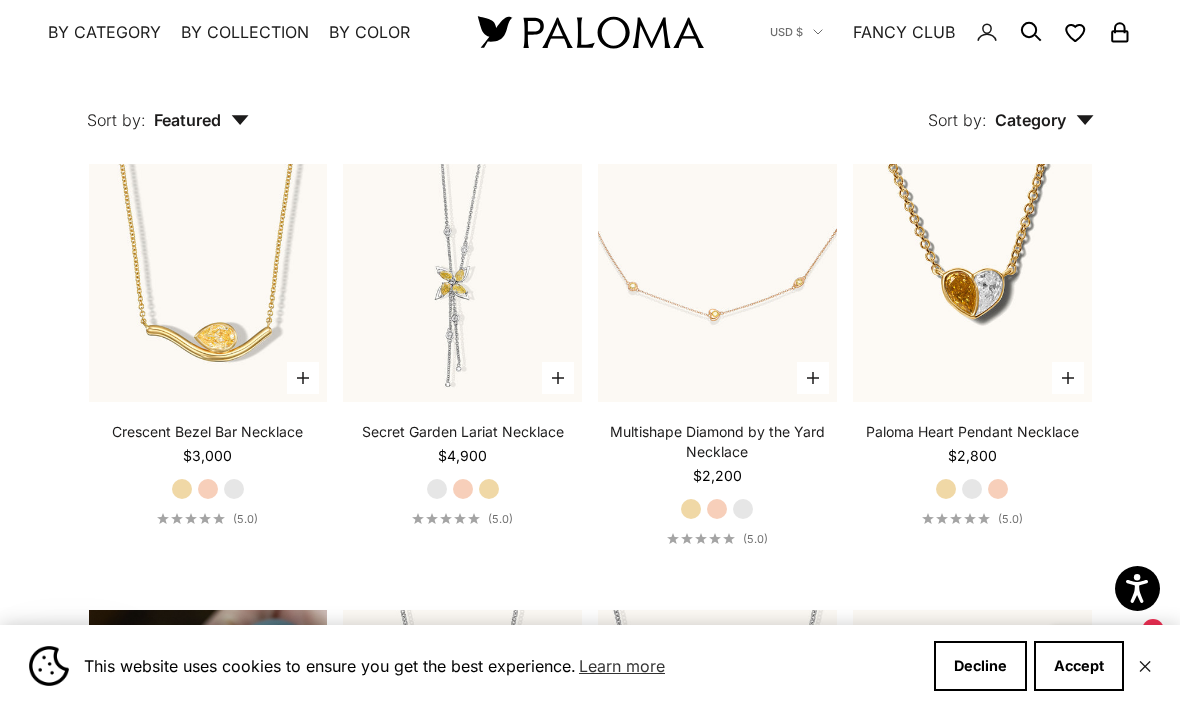 click on "White Gold" at bounding box center [972, 489] 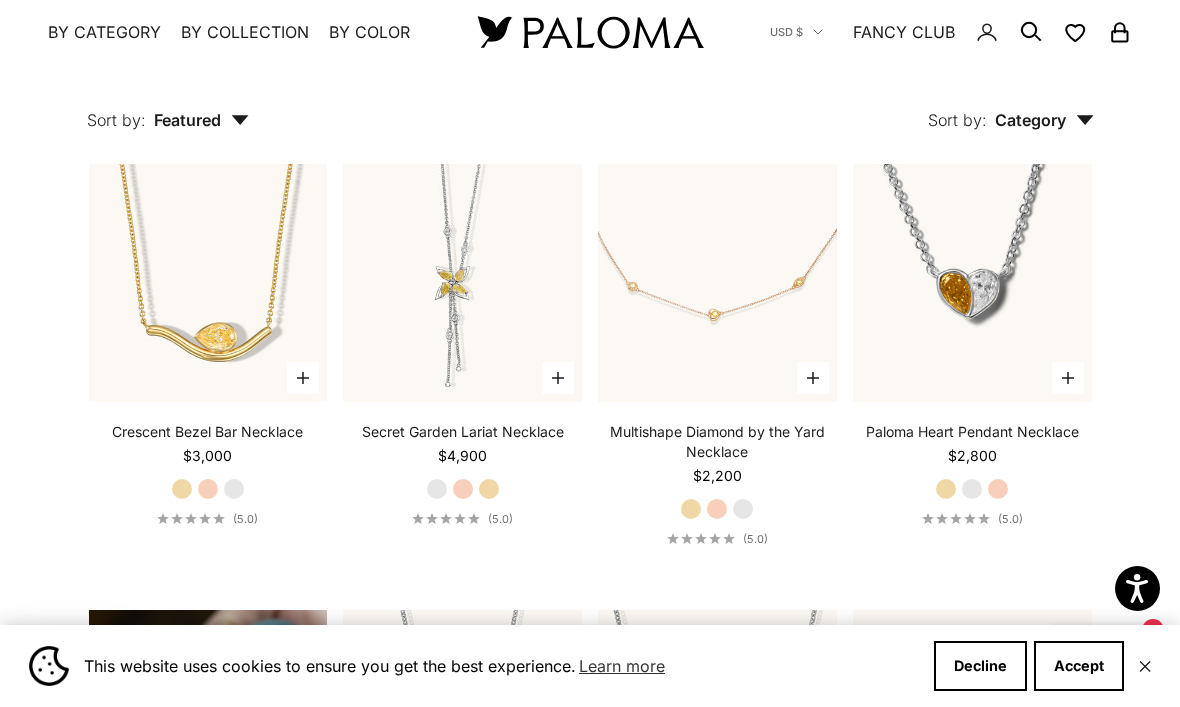 click on "Rose Gold" at bounding box center [998, 489] 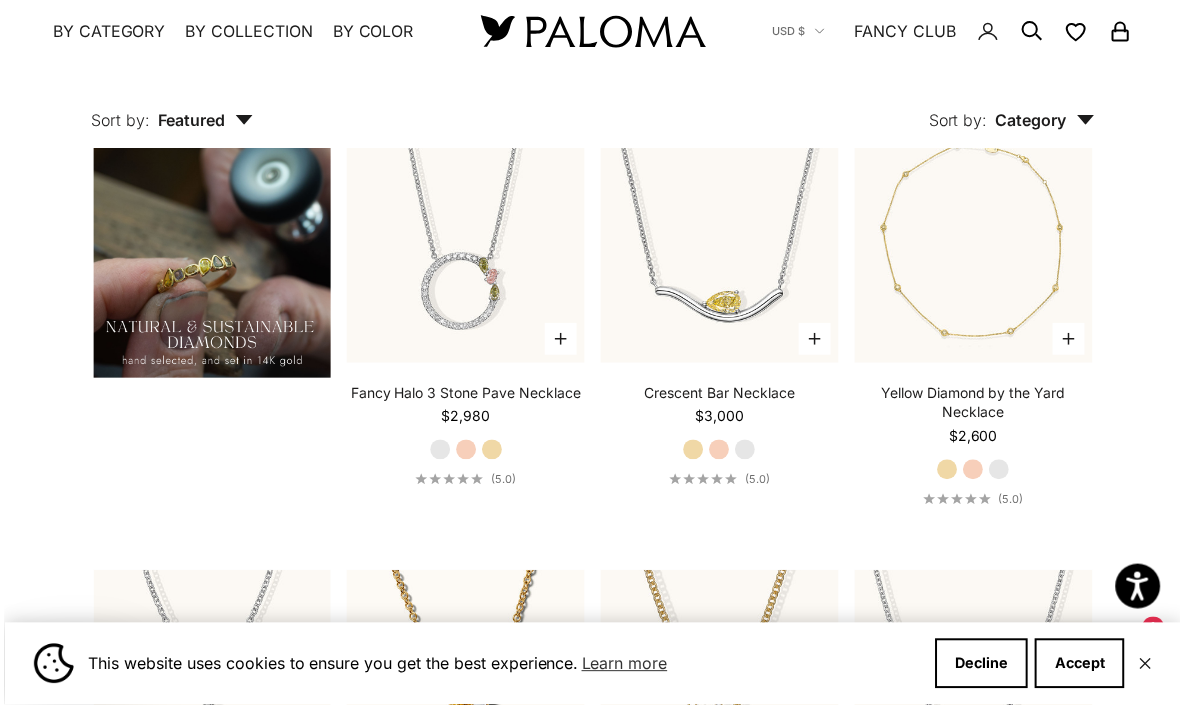scroll, scrollTop: 1288, scrollLeft: 0, axis: vertical 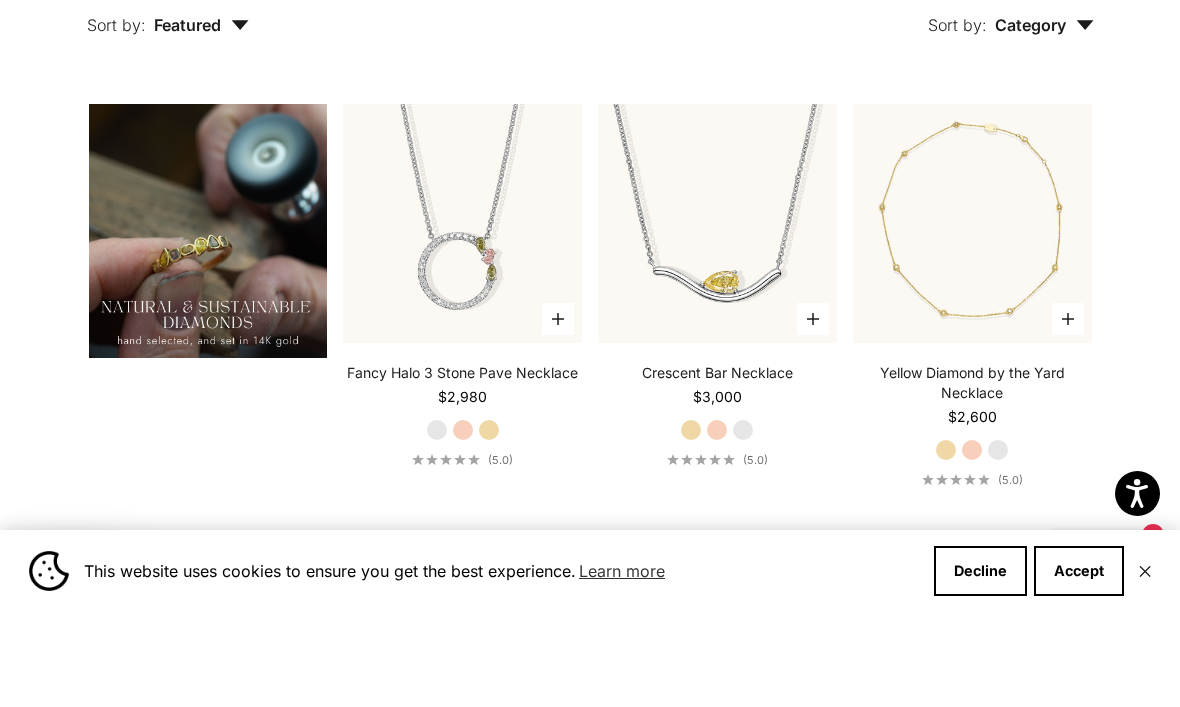 click at bounding box center (462, 318) 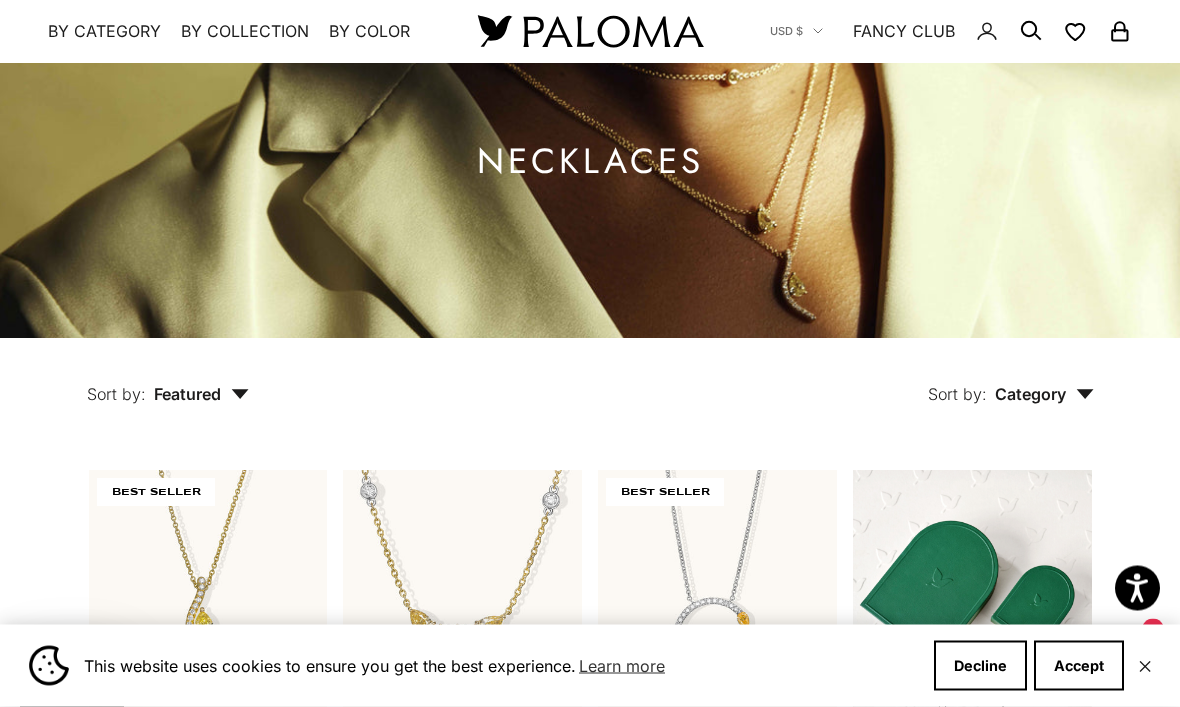 scroll, scrollTop: 0, scrollLeft: 0, axis: both 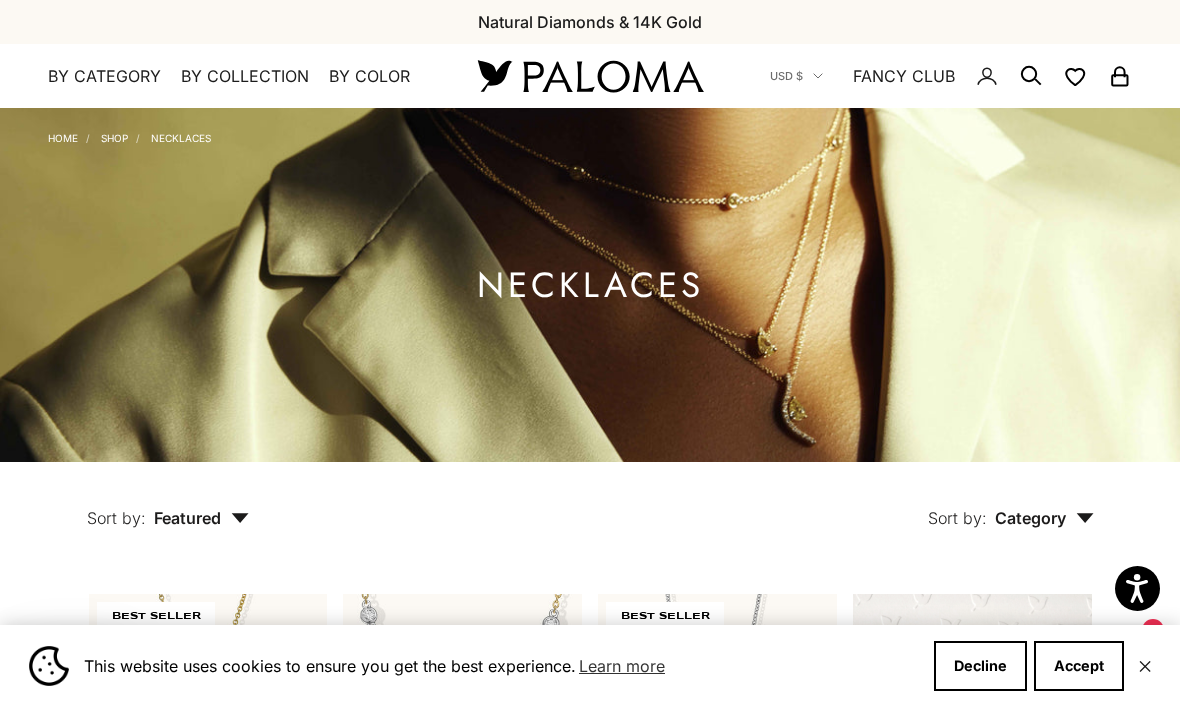 click on "By Category" at bounding box center [104, 77] 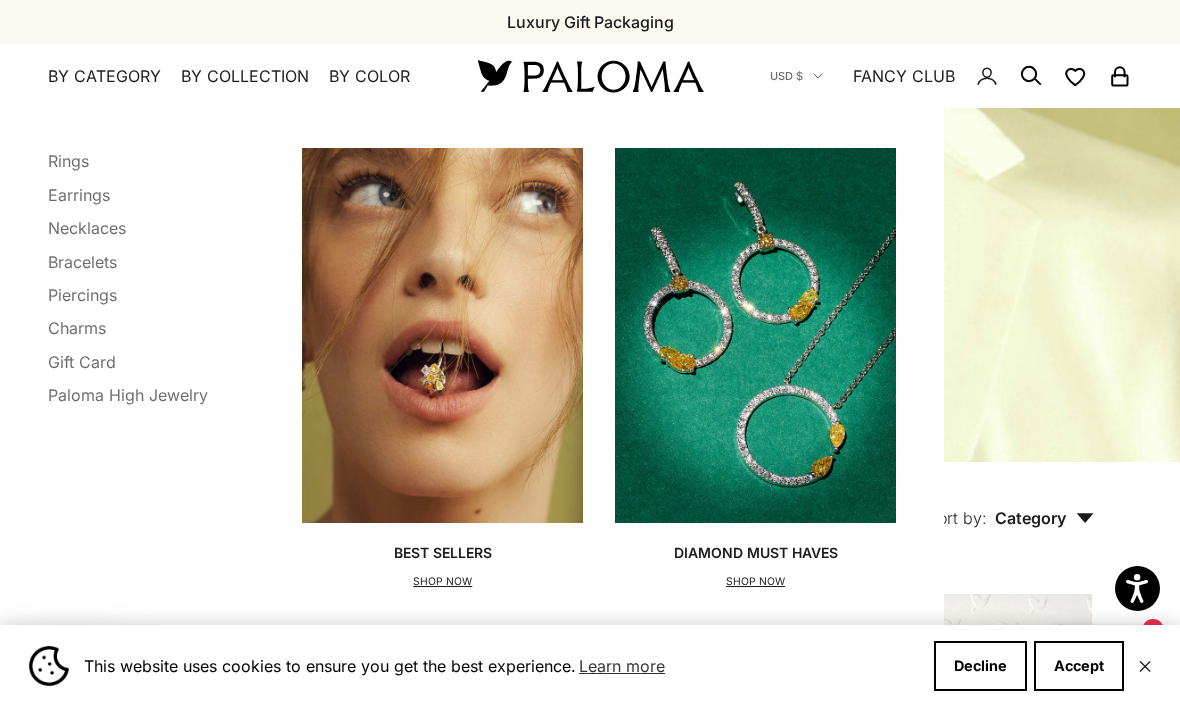 click on "Charms" at bounding box center [77, 328] 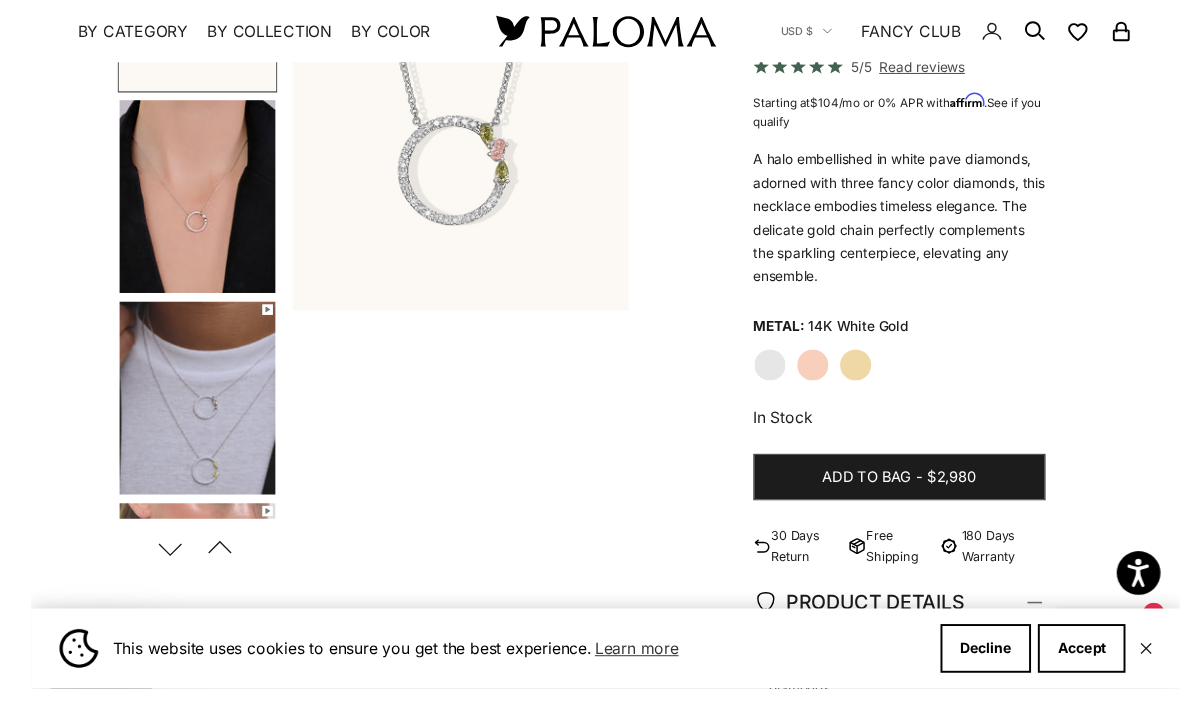 scroll, scrollTop: 352, scrollLeft: 0, axis: vertical 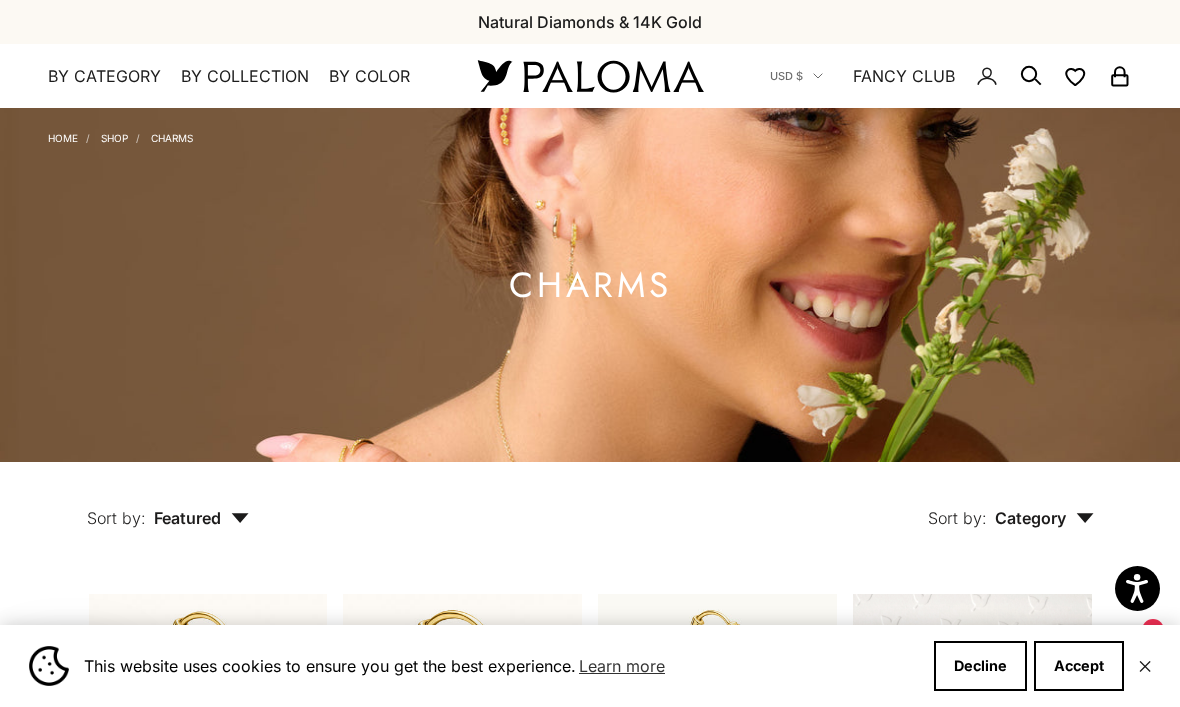 click on "By Category" at bounding box center (104, 77) 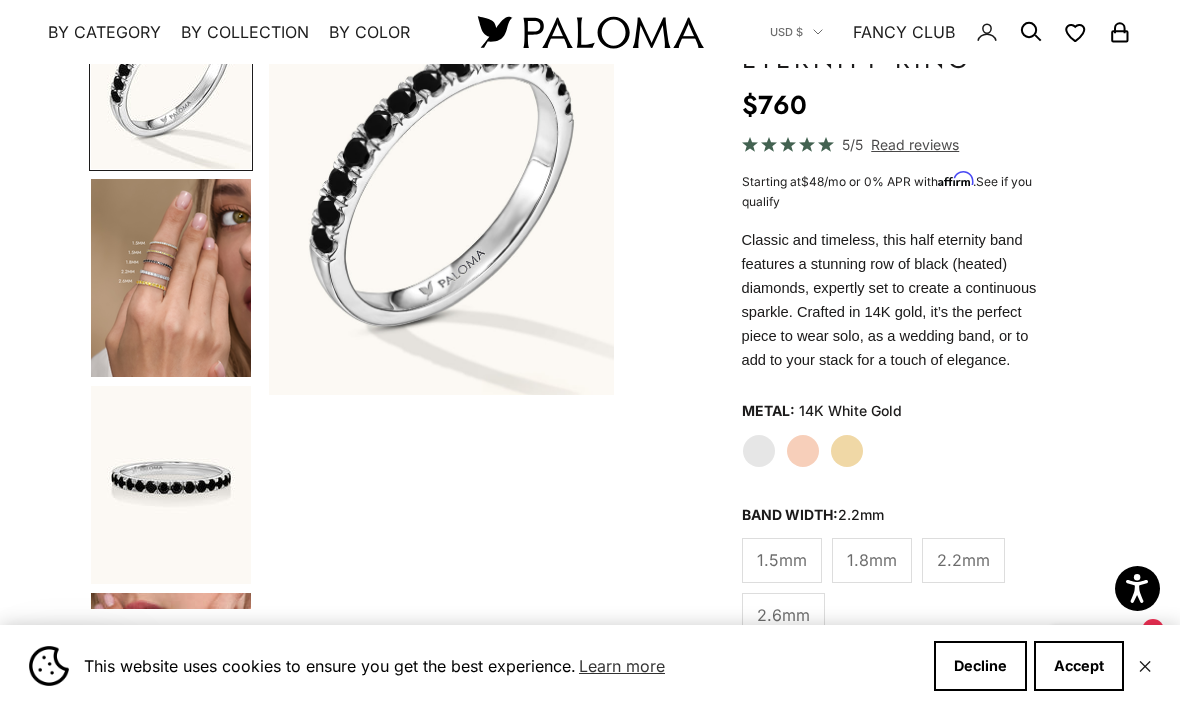 scroll, scrollTop: 295, scrollLeft: 0, axis: vertical 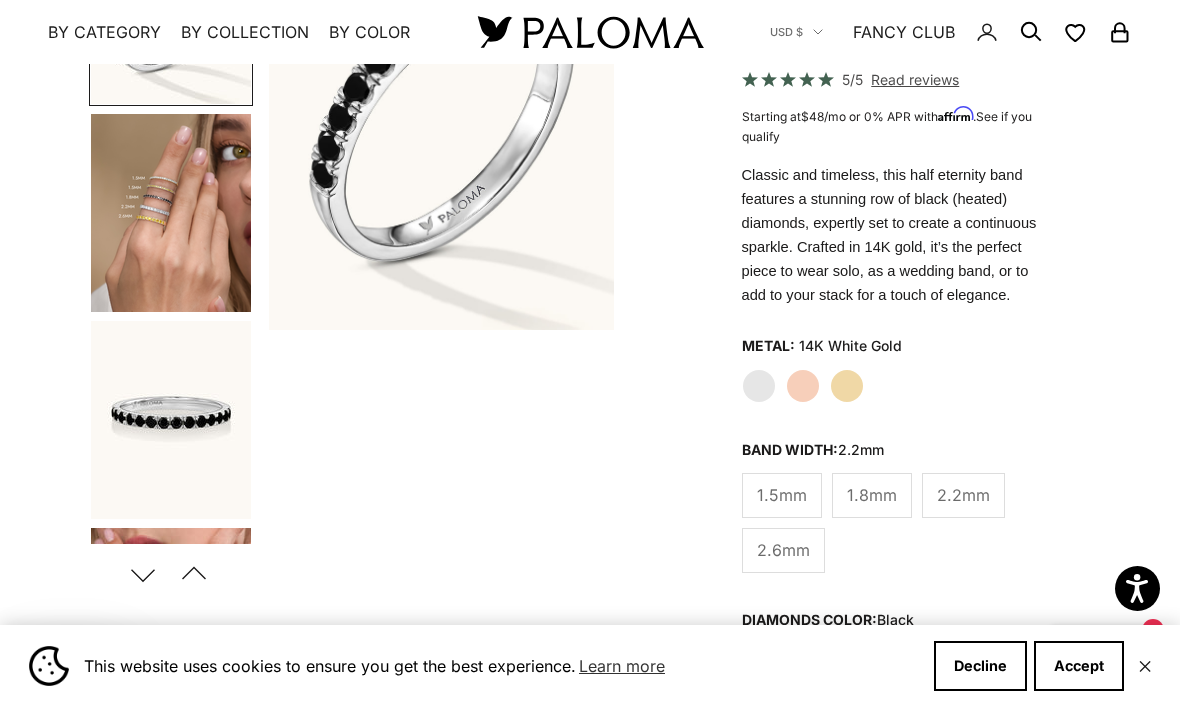 click on "Rose Gold" 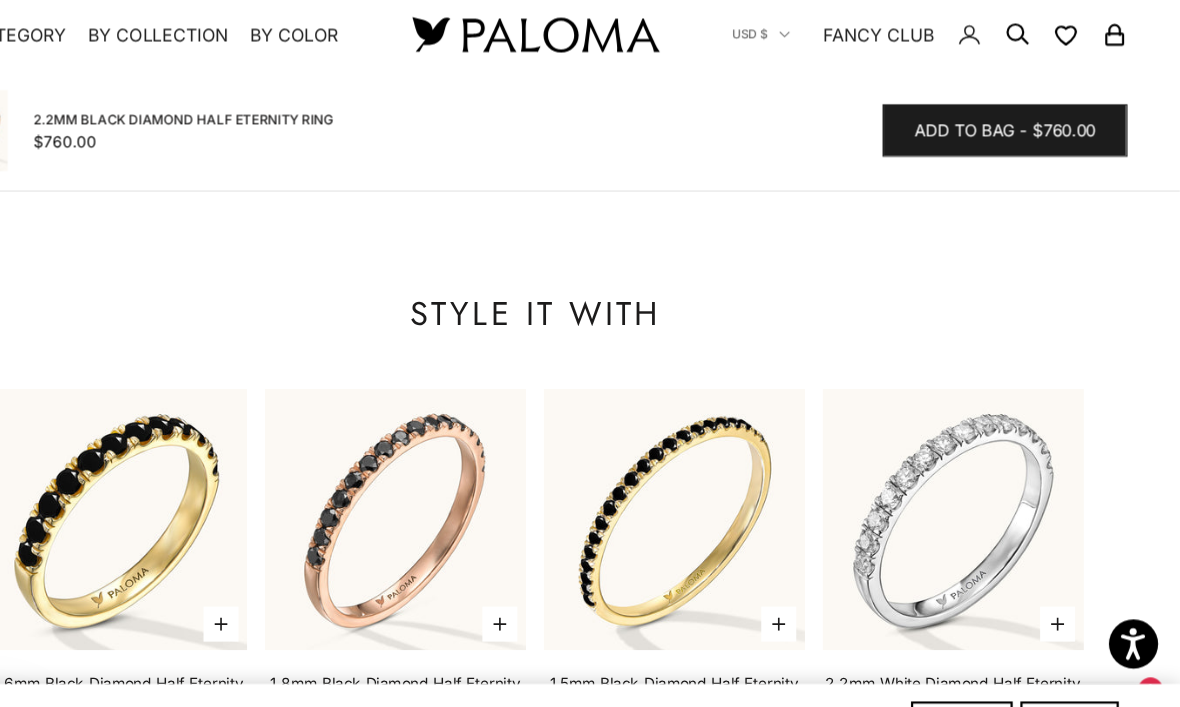 scroll, scrollTop: 2570, scrollLeft: 0, axis: vertical 